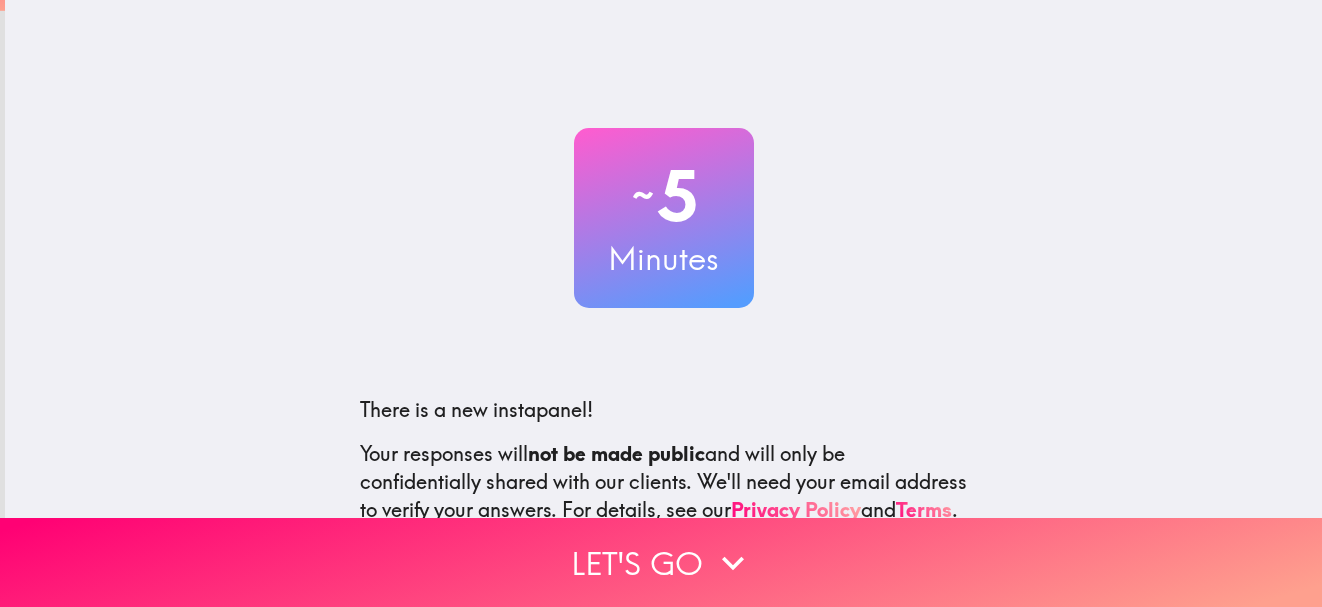 scroll, scrollTop: 0, scrollLeft: 0, axis: both 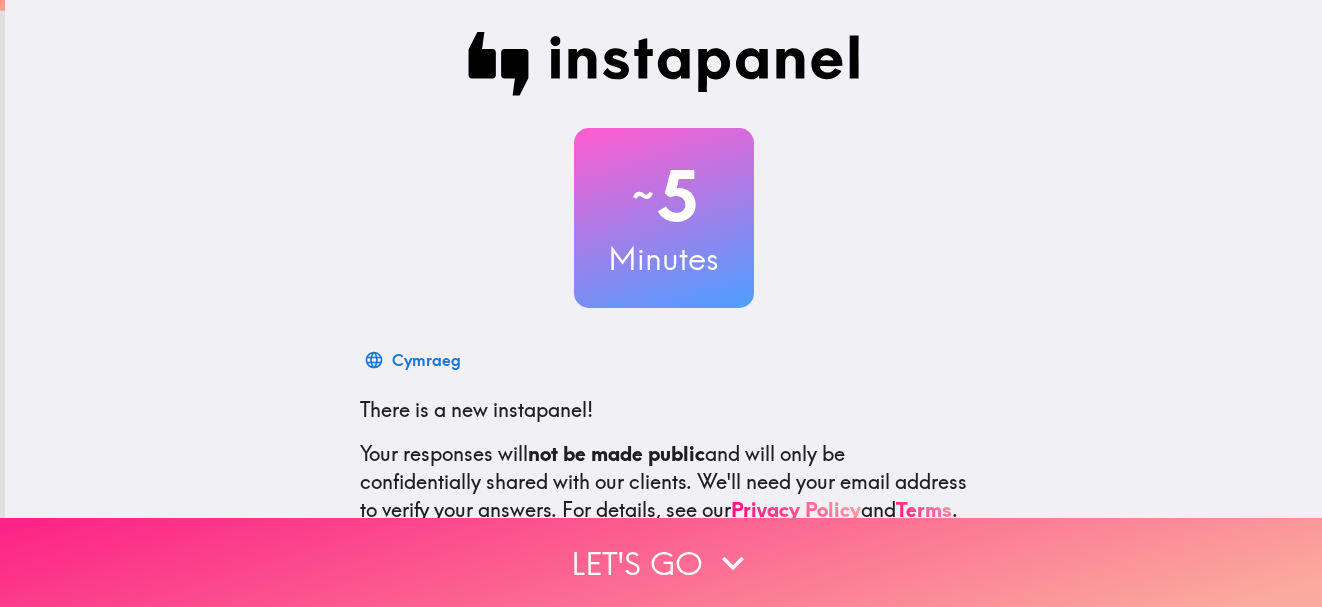 click 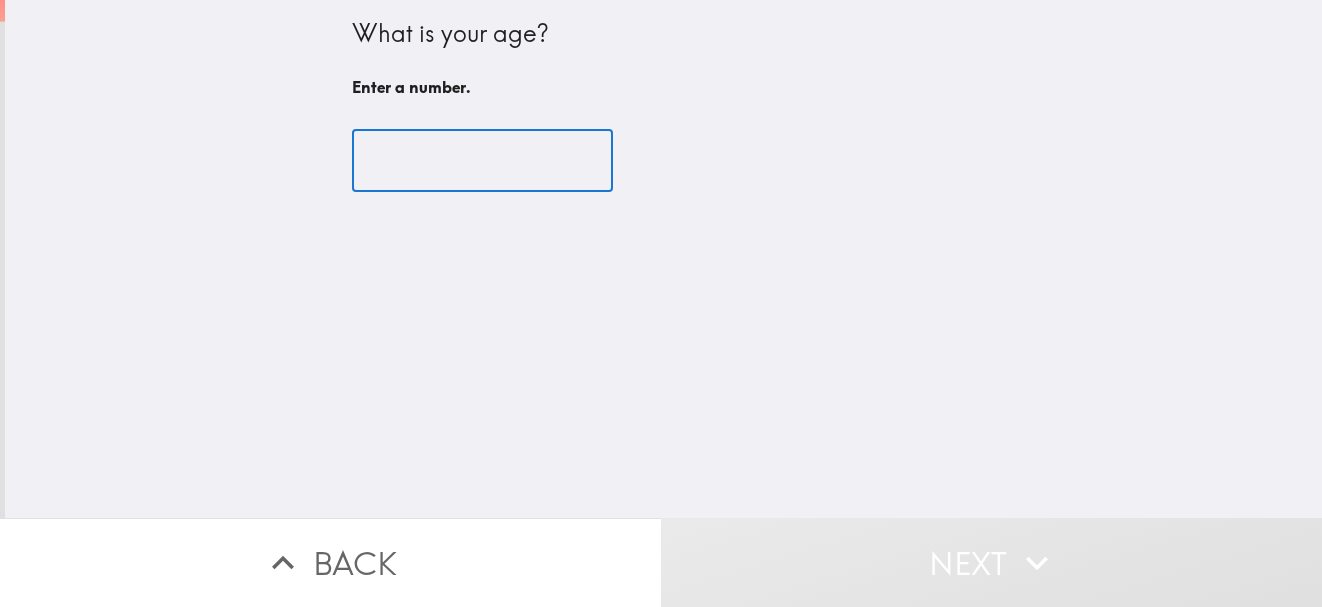 click at bounding box center [482, 161] 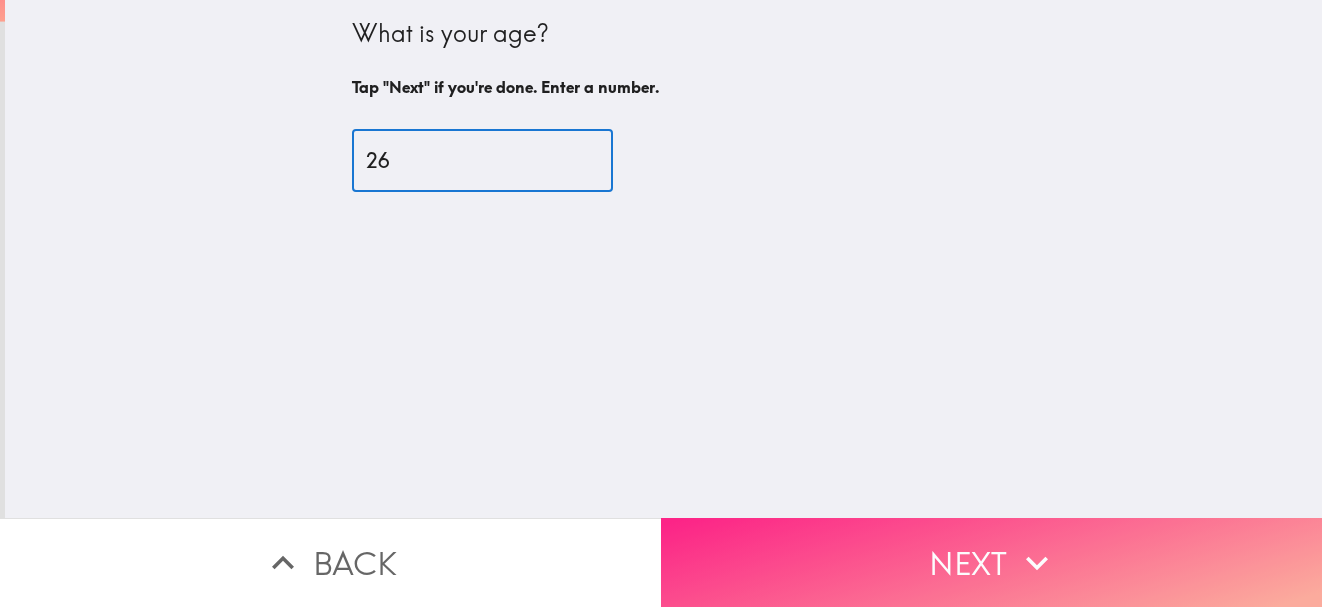 type on "26" 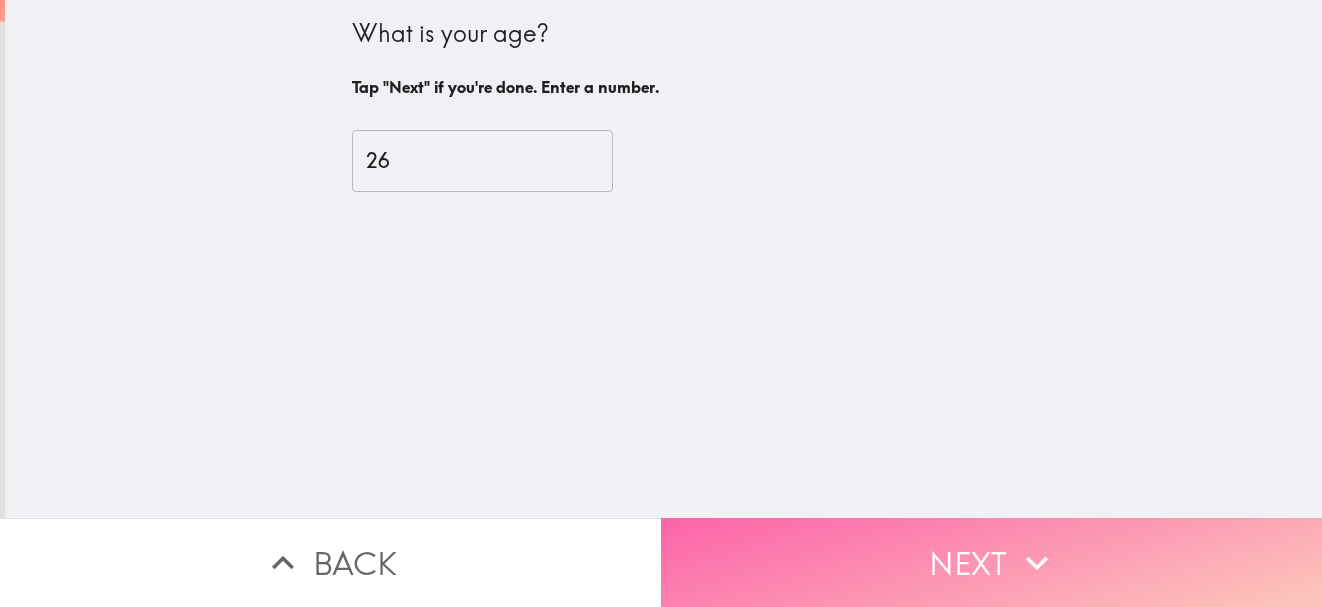 click on "Next" at bounding box center (991, 562) 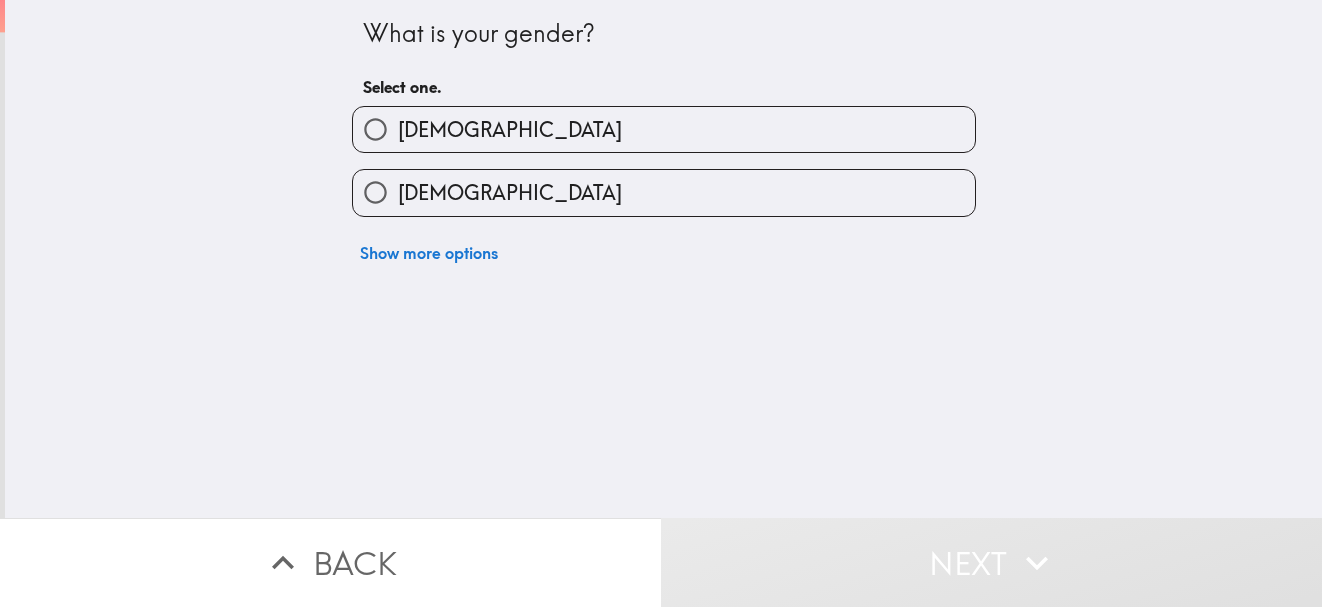 click on "[DEMOGRAPHIC_DATA]" at bounding box center [664, 192] 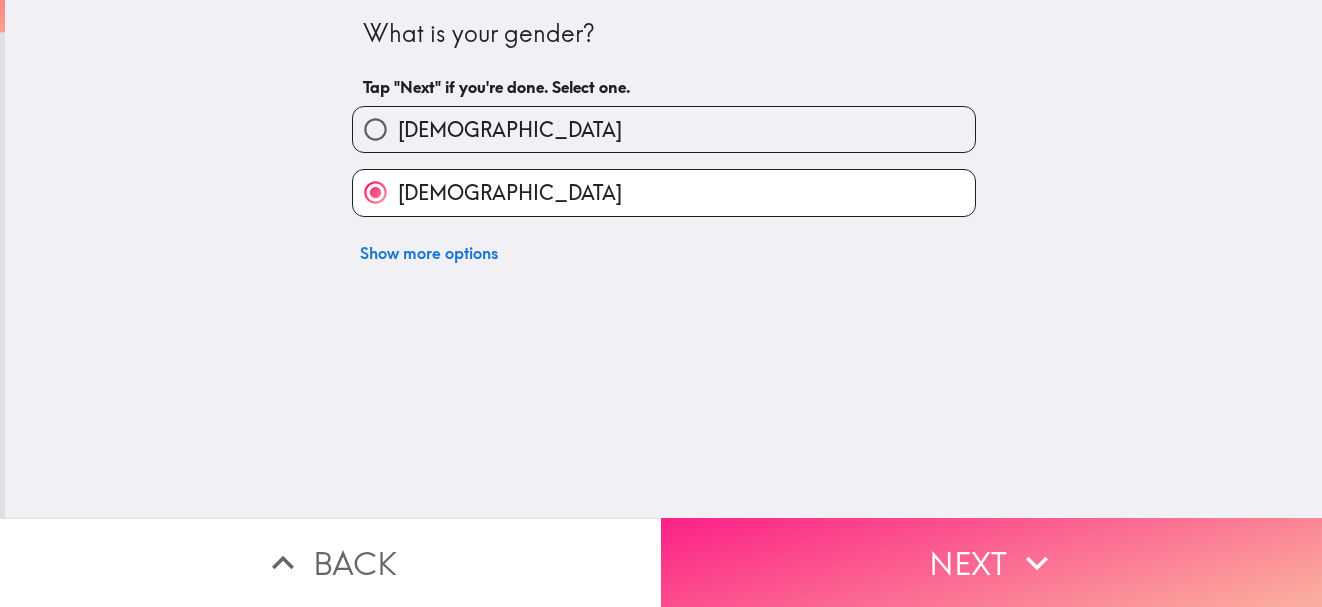 click on "Next" at bounding box center [991, 562] 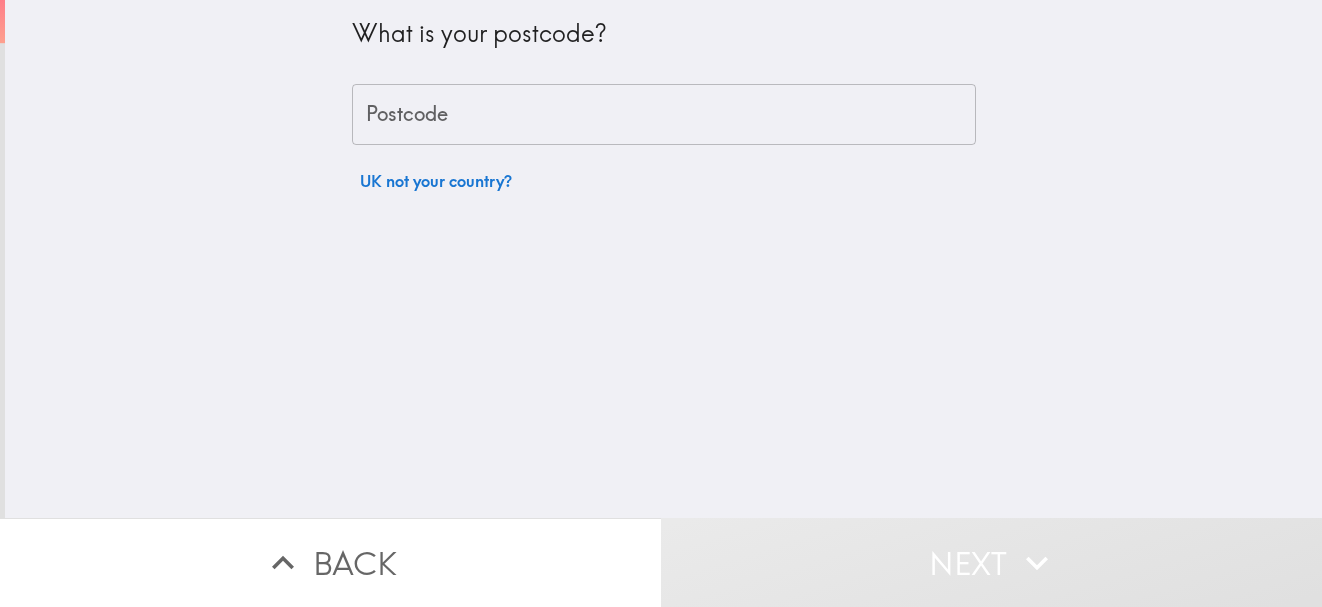 click on "Postcode" at bounding box center [664, 115] 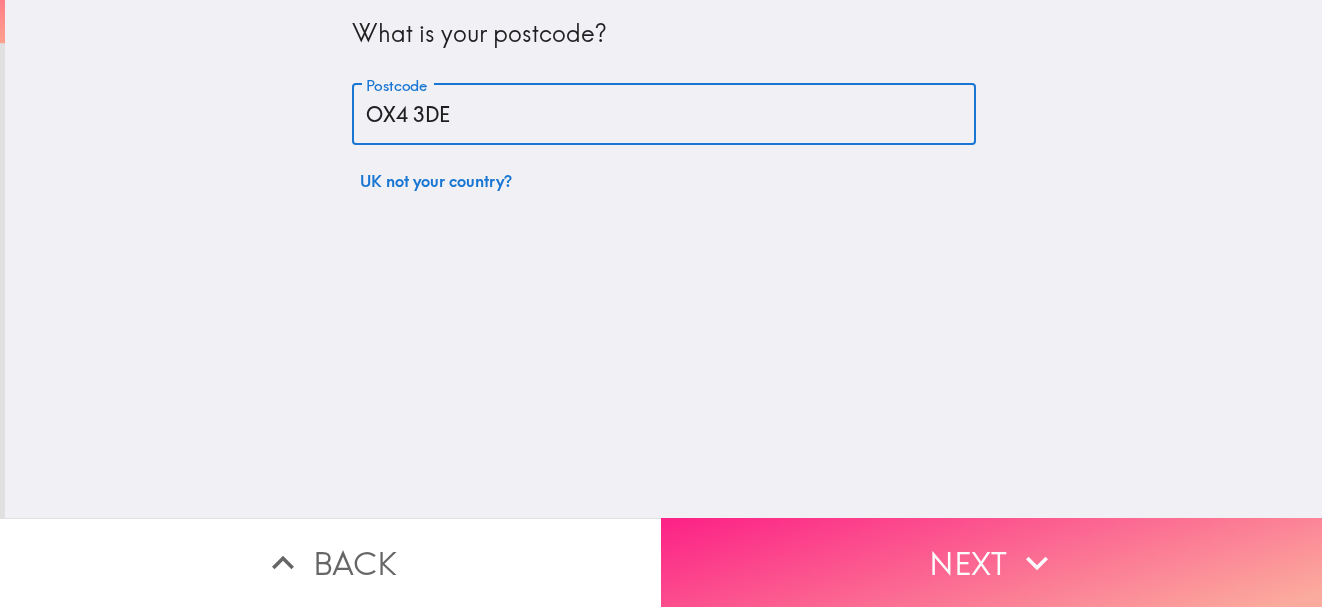 type on "OX4 3DE" 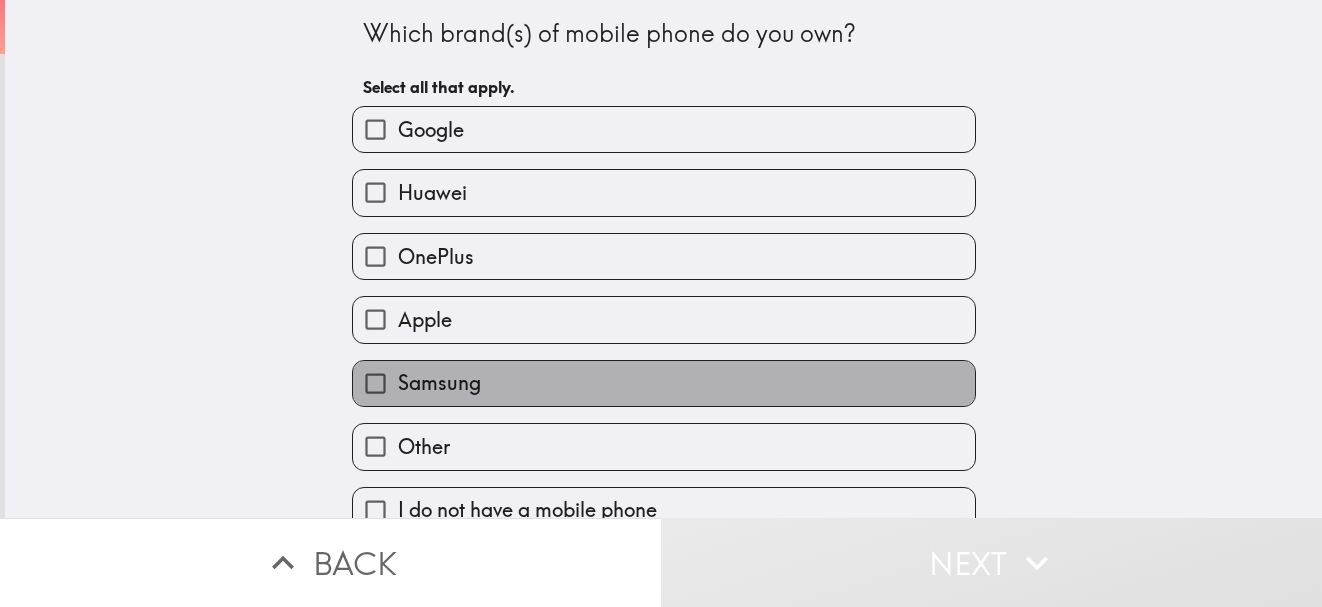click on "Samsung" at bounding box center (664, 383) 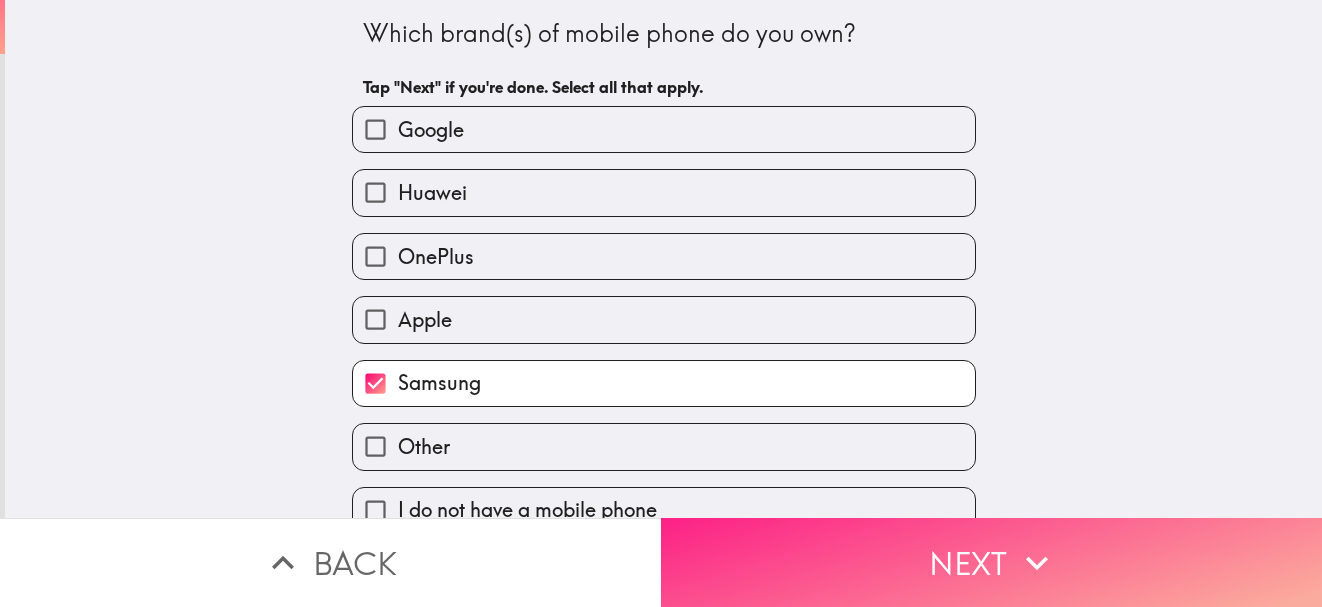 click on "Next" at bounding box center [991, 562] 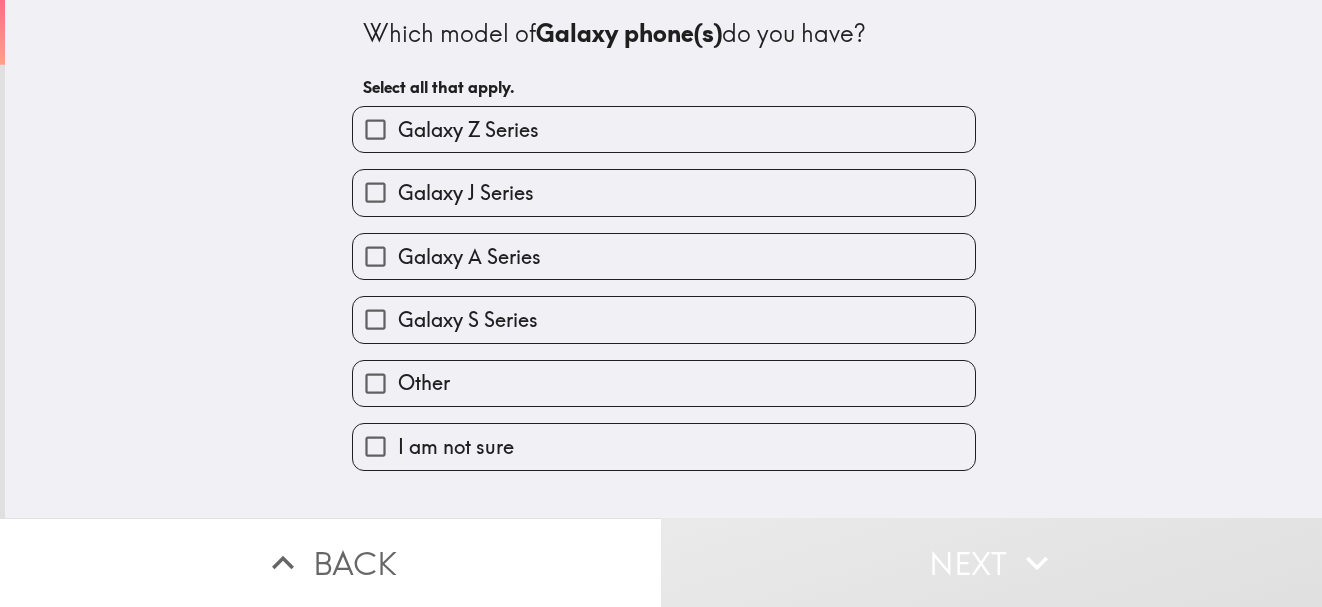 click on "Galaxy S Series" at bounding box center [664, 319] 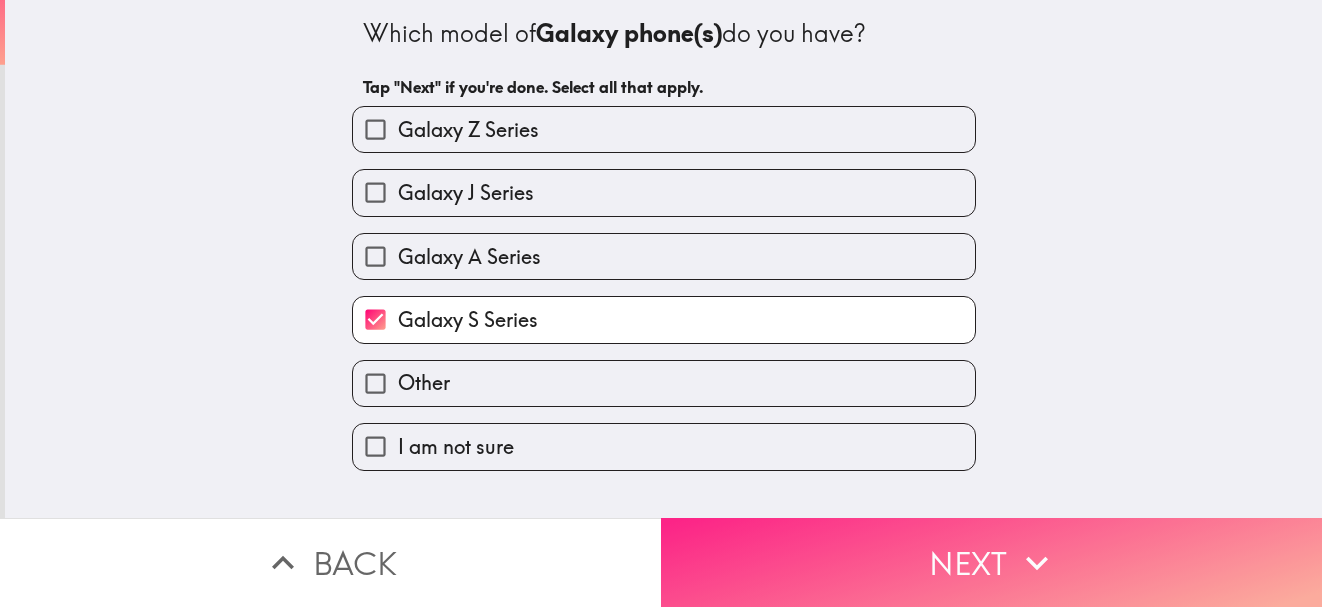 click on "Next" at bounding box center [991, 562] 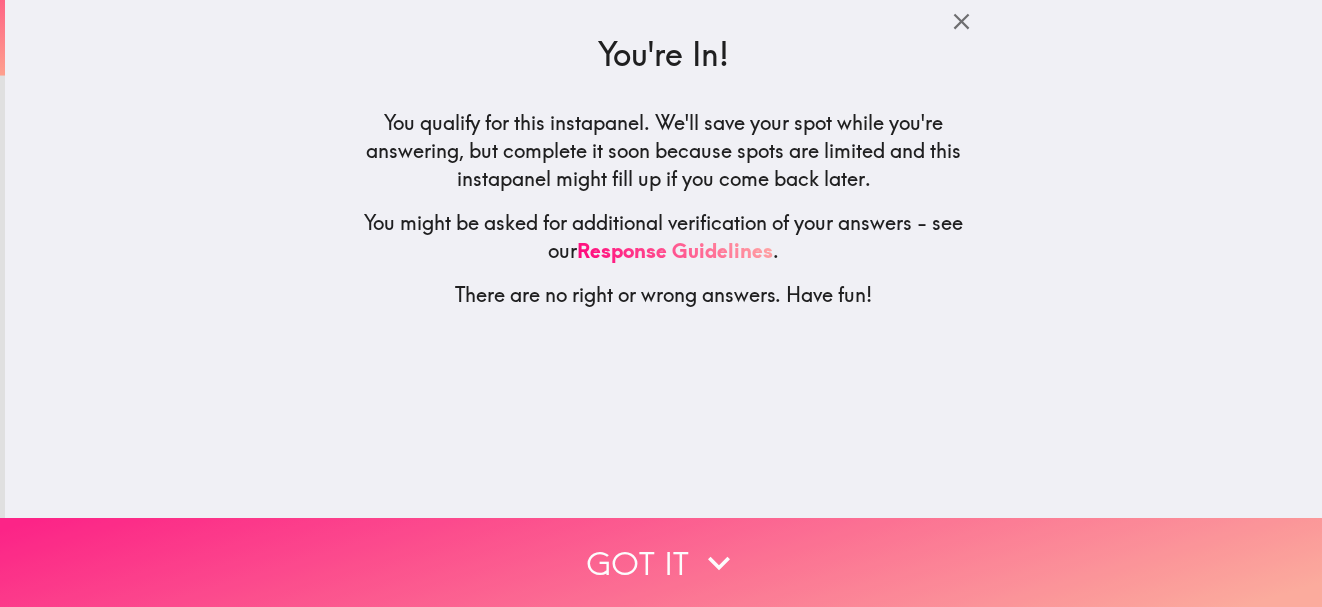 click on "Got it" at bounding box center [661, 562] 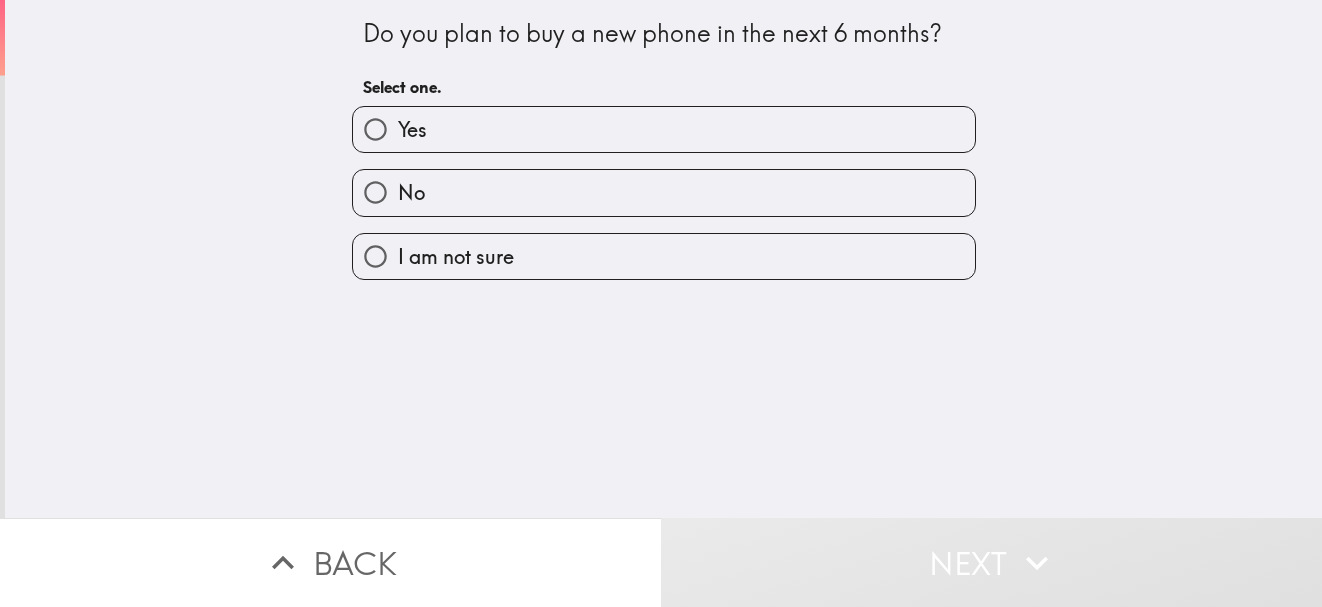 click on "Yes" at bounding box center [664, 129] 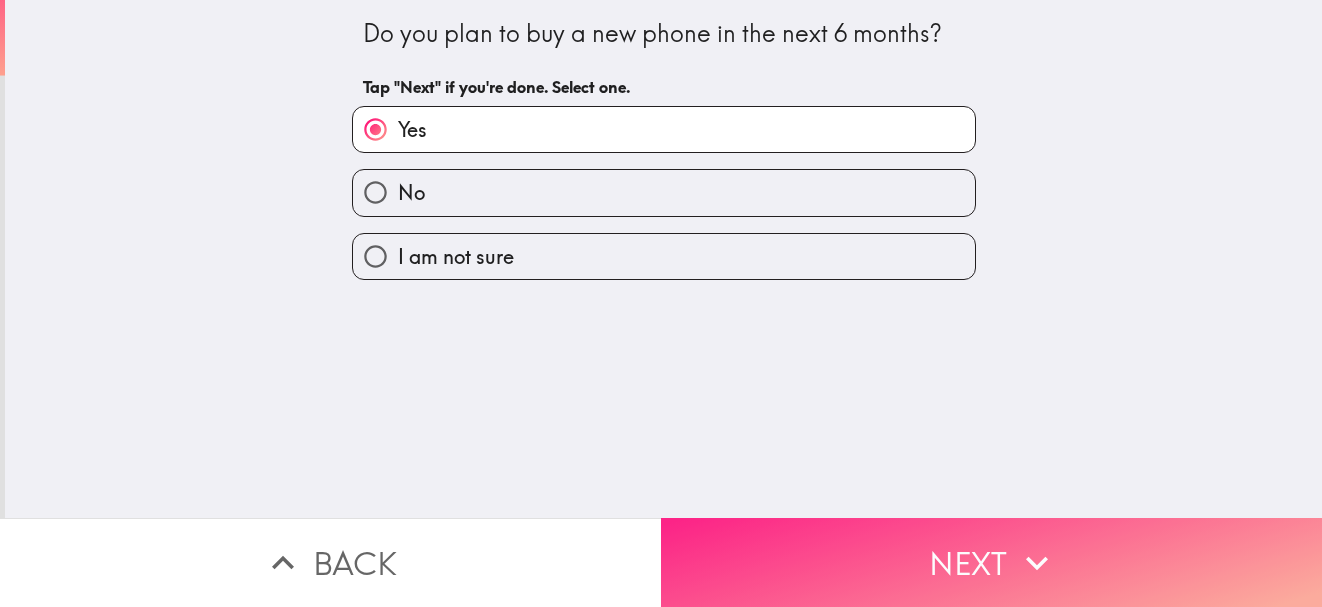 click on "Next" at bounding box center [991, 562] 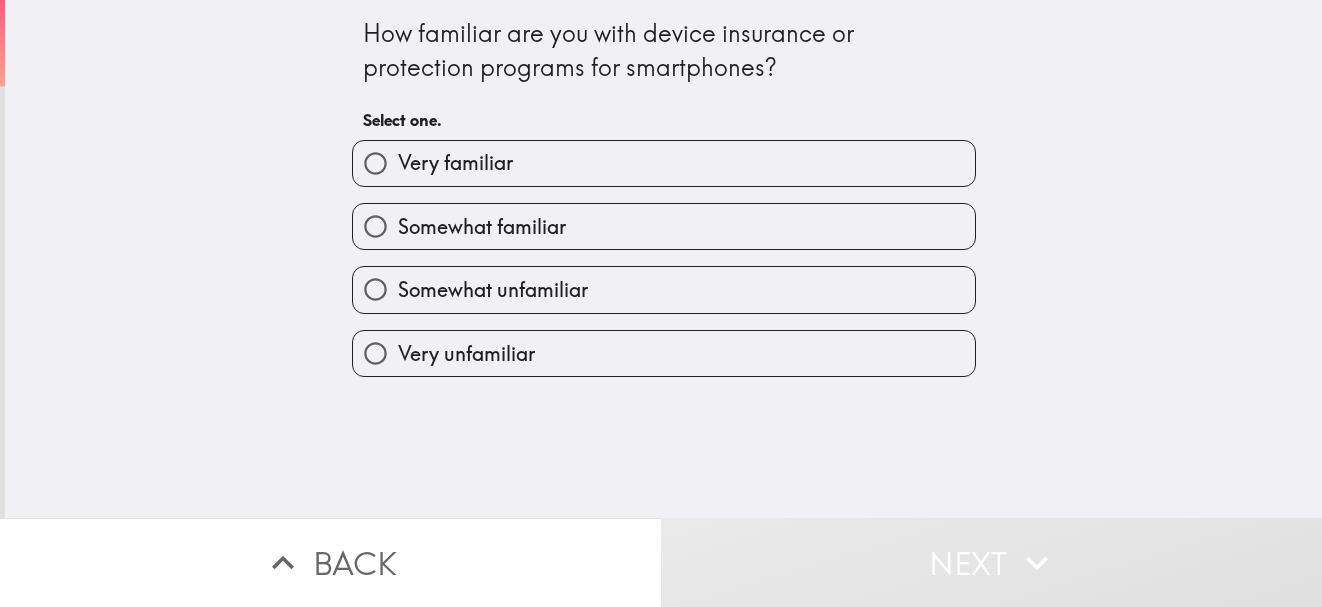 click on "Very familiar" at bounding box center [664, 163] 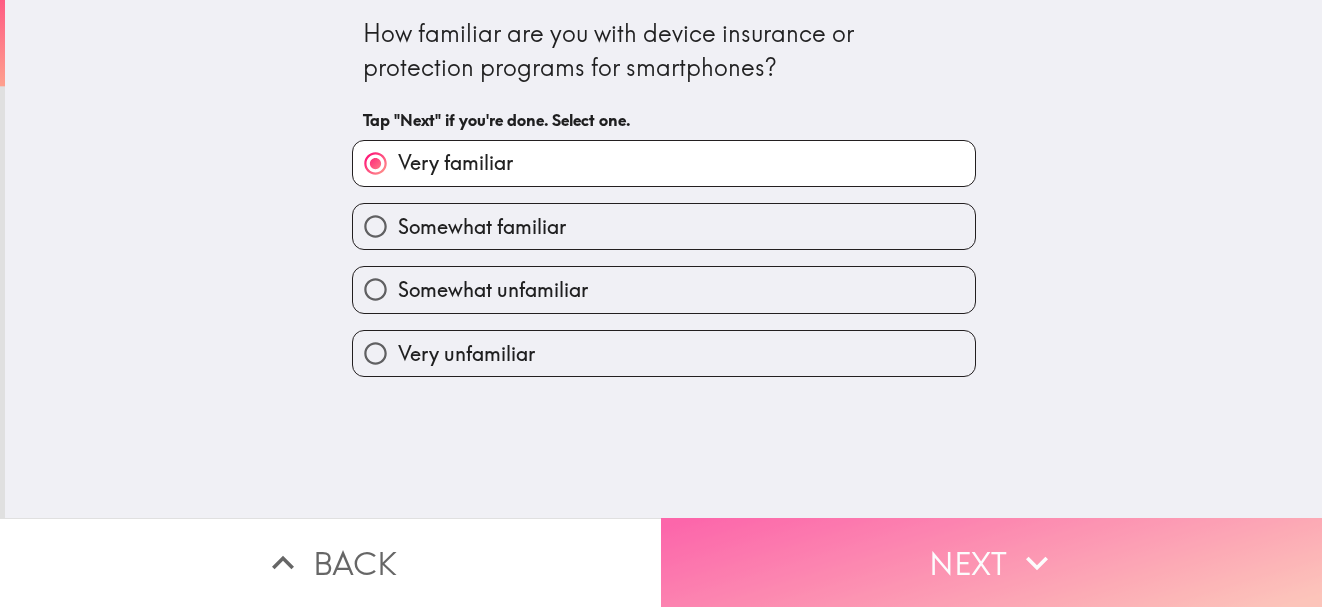 click on "Next" at bounding box center (991, 562) 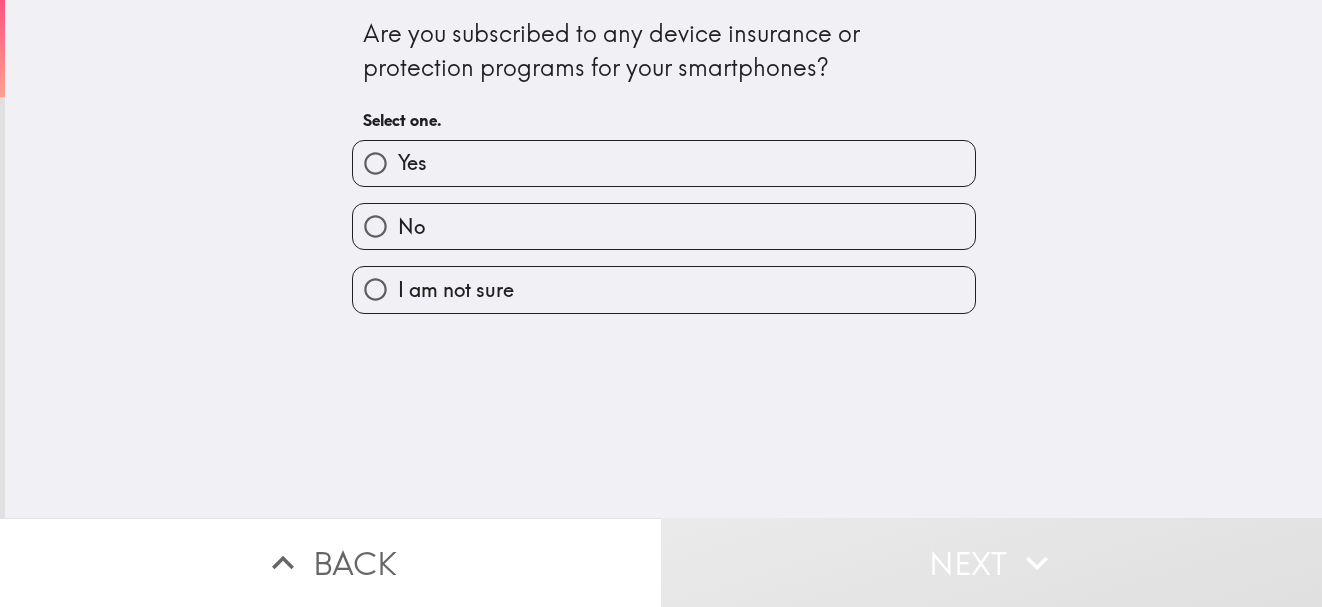 click on "Yes" at bounding box center (656, 155) 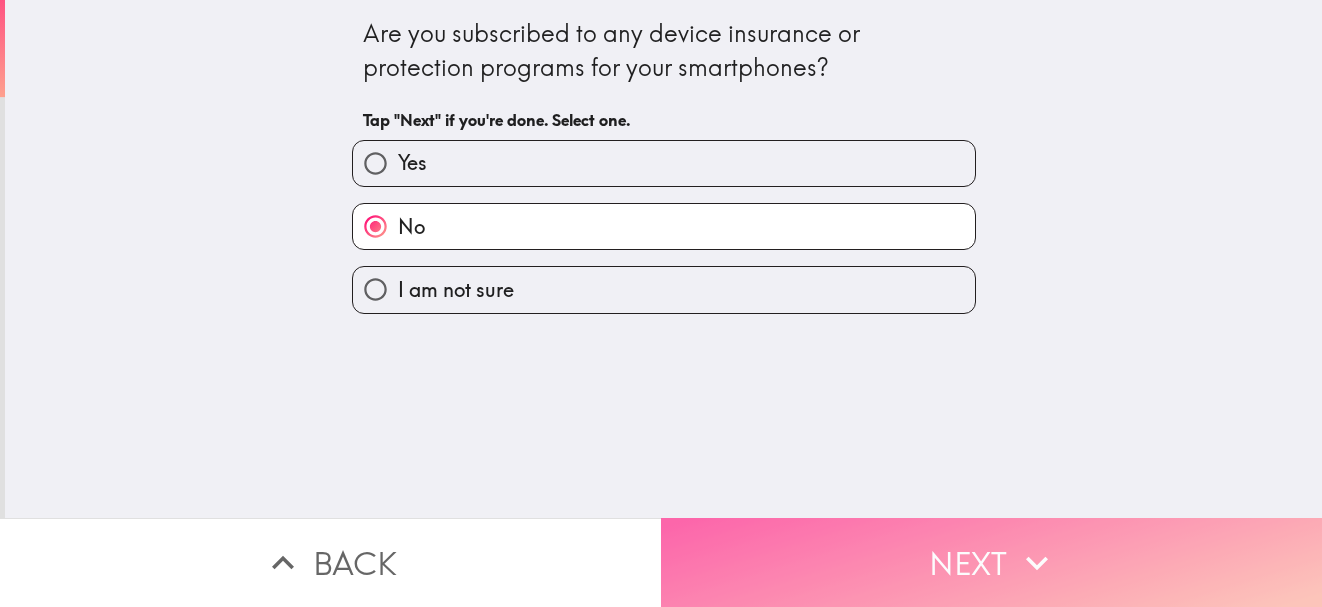 click on "Next" at bounding box center [991, 562] 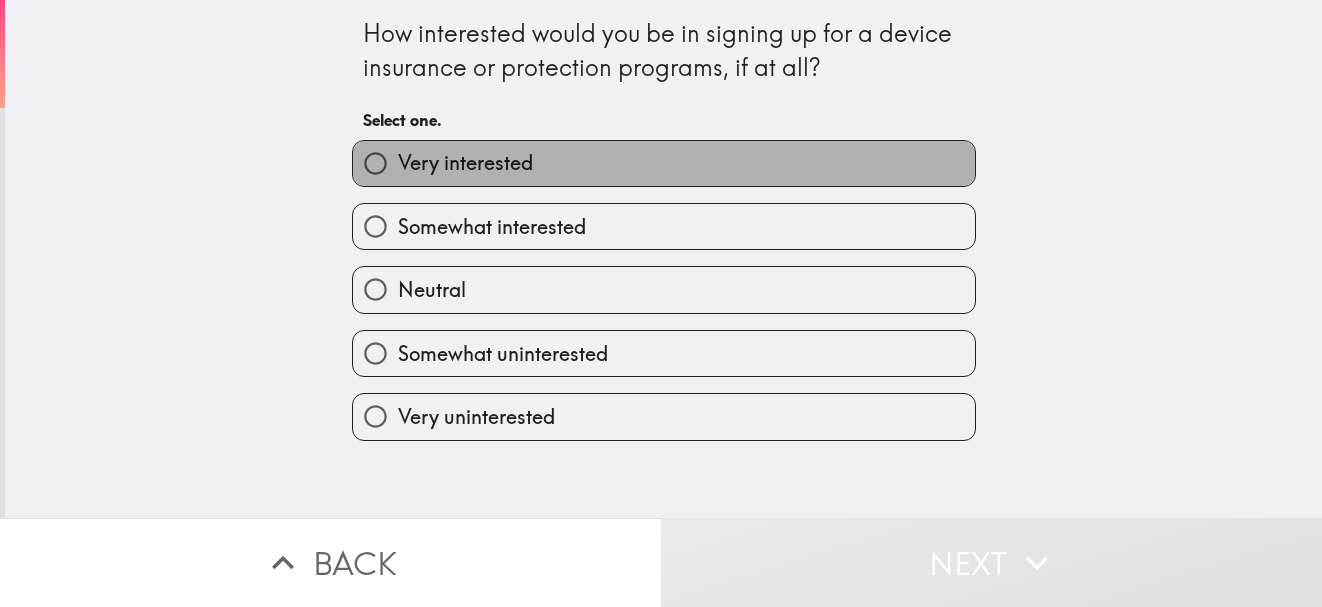 click on "Very interested" at bounding box center (664, 163) 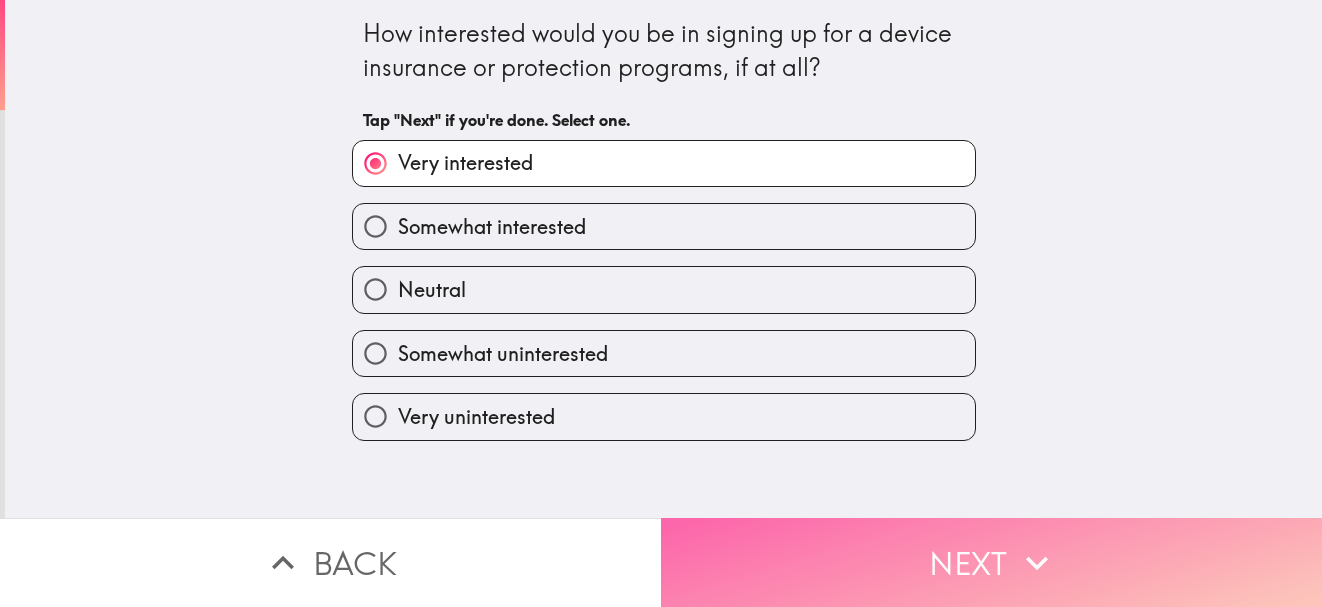 click on "Next" at bounding box center (991, 562) 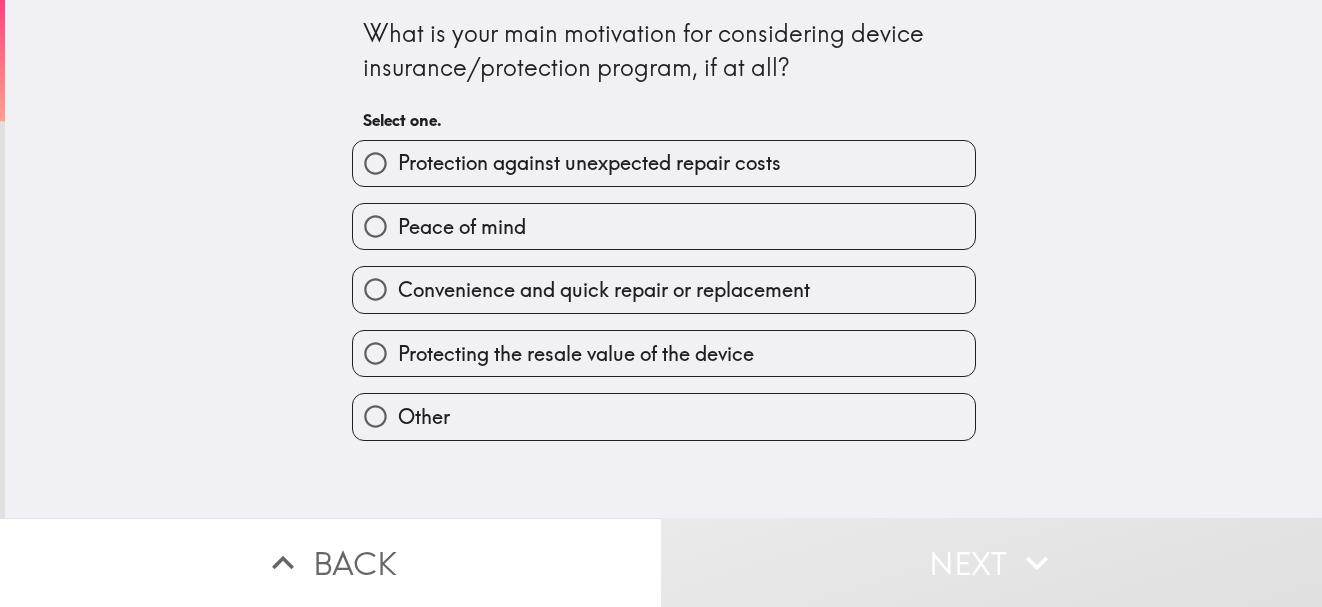 click on "Protection against unexpected repair costs" at bounding box center [589, 163] 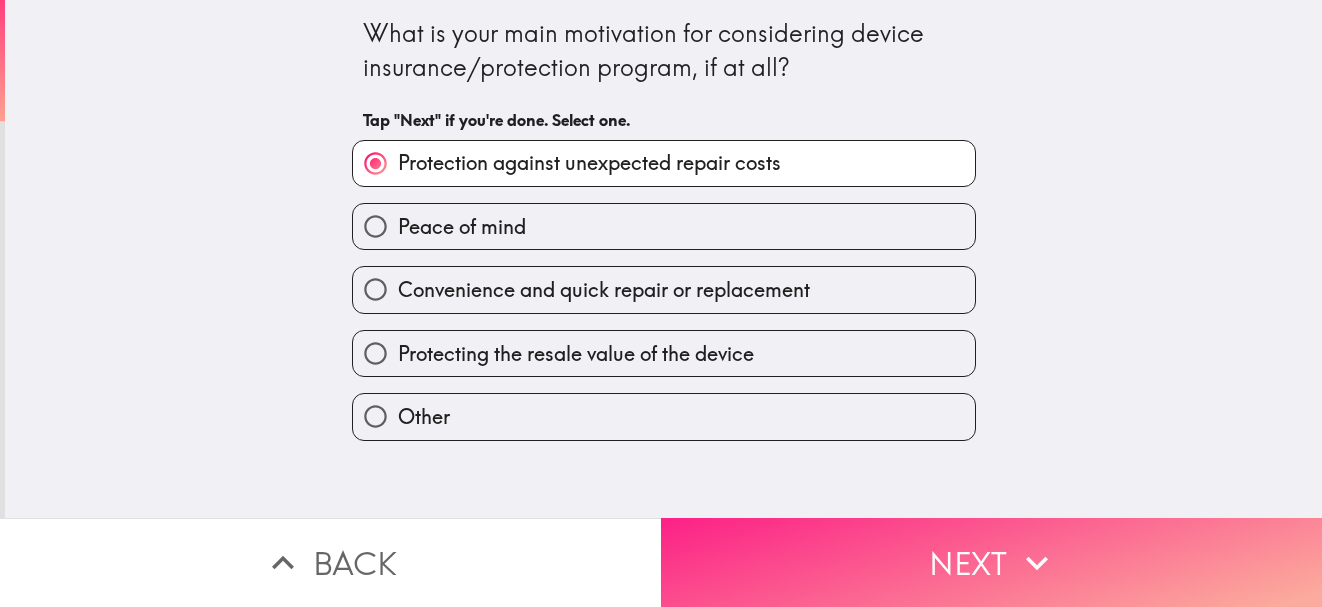 click on "Next" at bounding box center [991, 562] 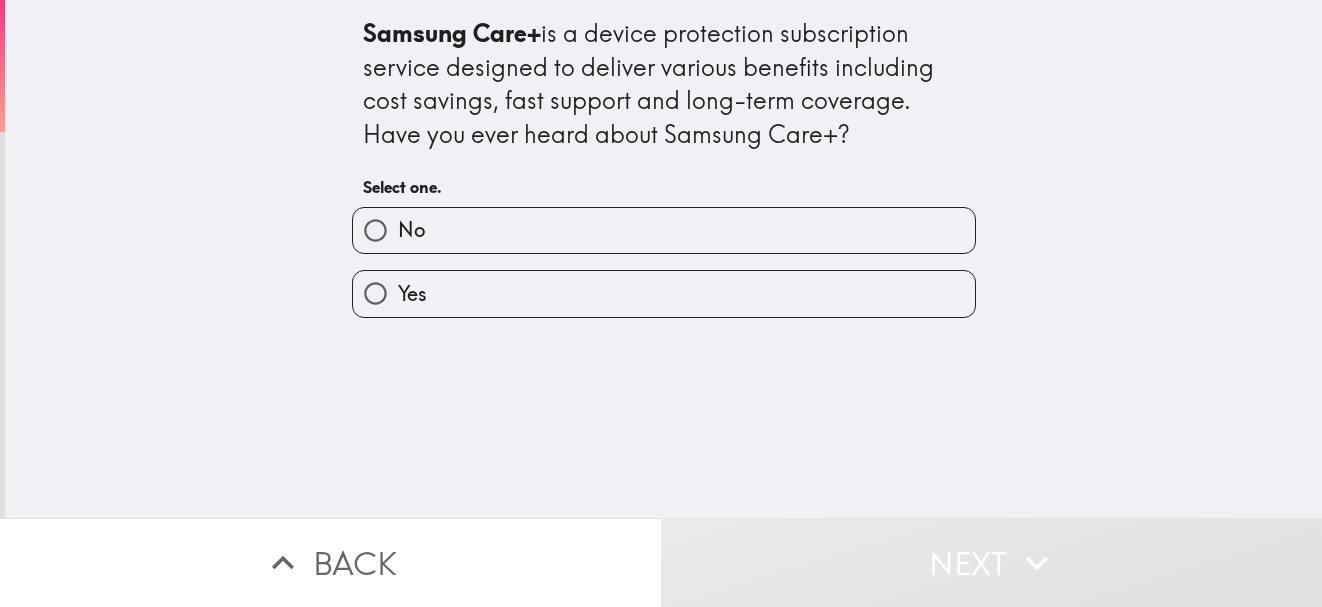 click on "Yes" at bounding box center [664, 293] 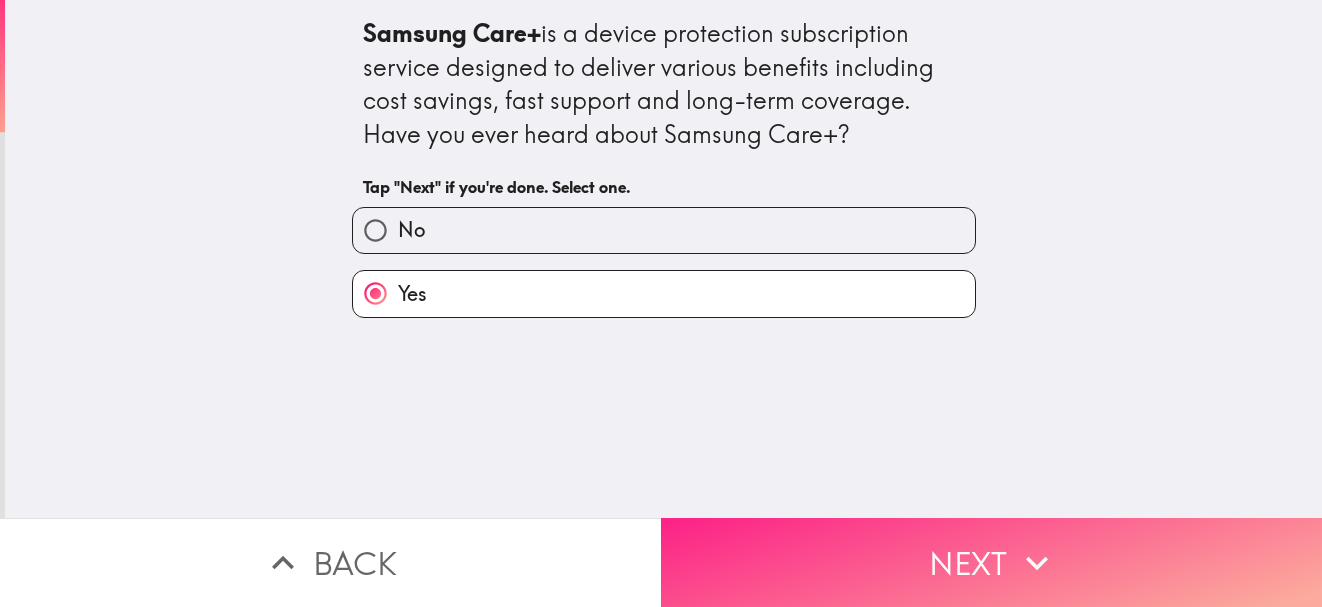 click on "Next" at bounding box center (991, 562) 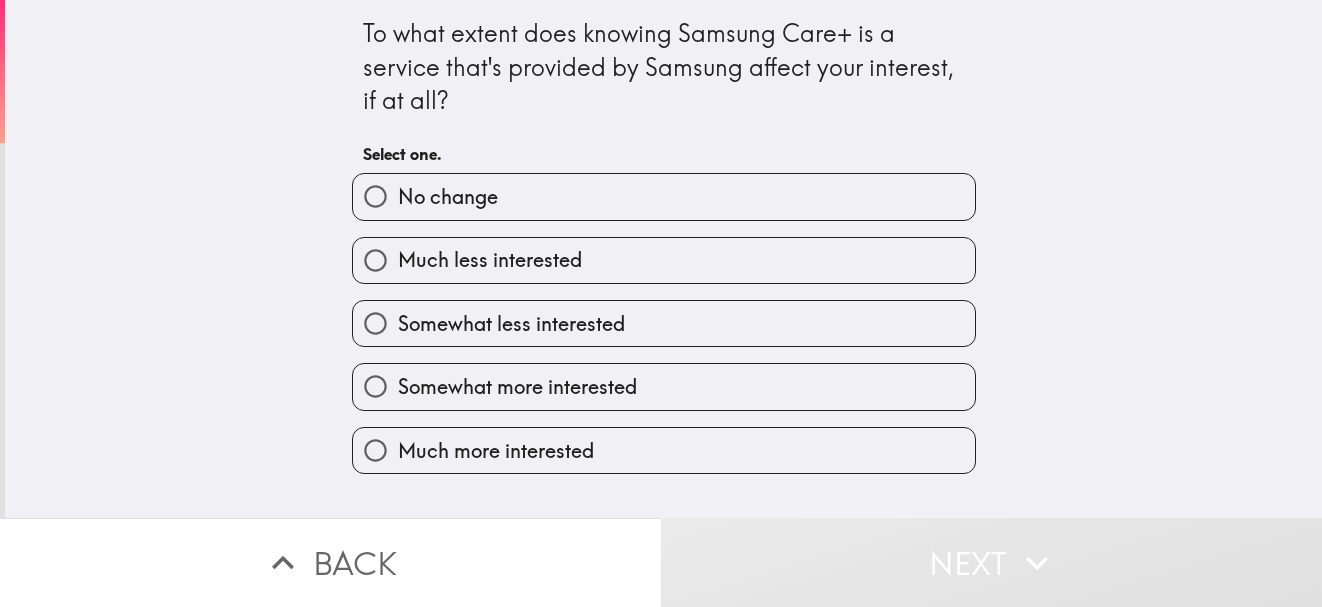 click on "Much more interested" at bounding box center [664, 450] 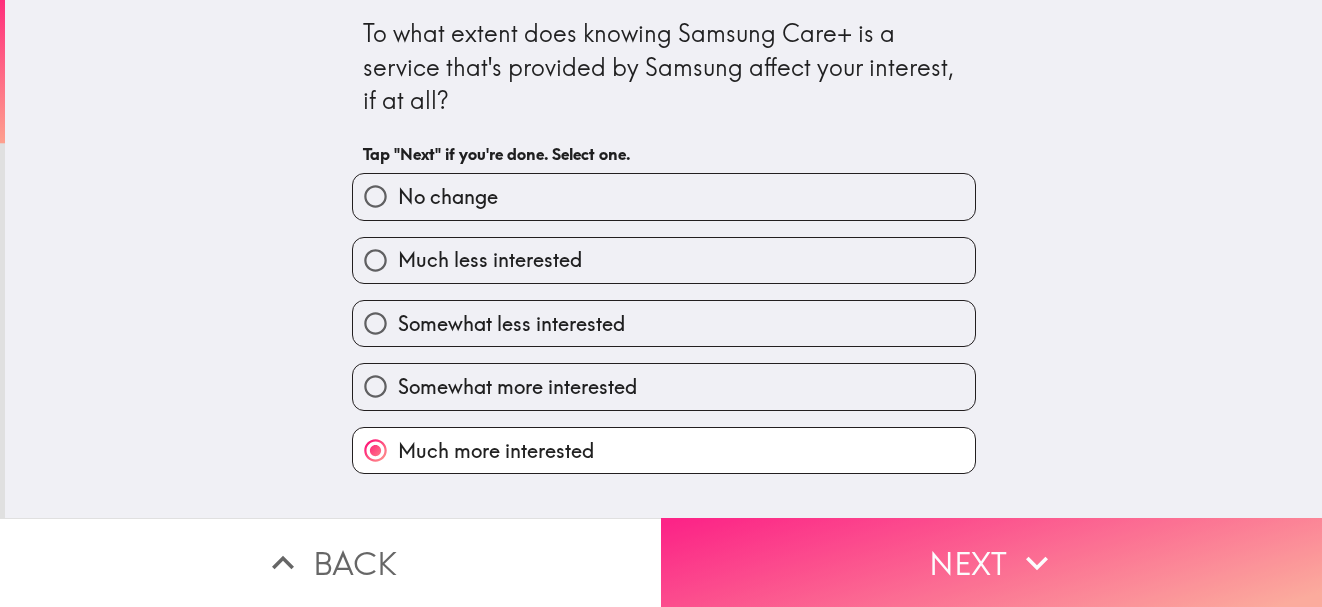click on "Next" at bounding box center (991, 562) 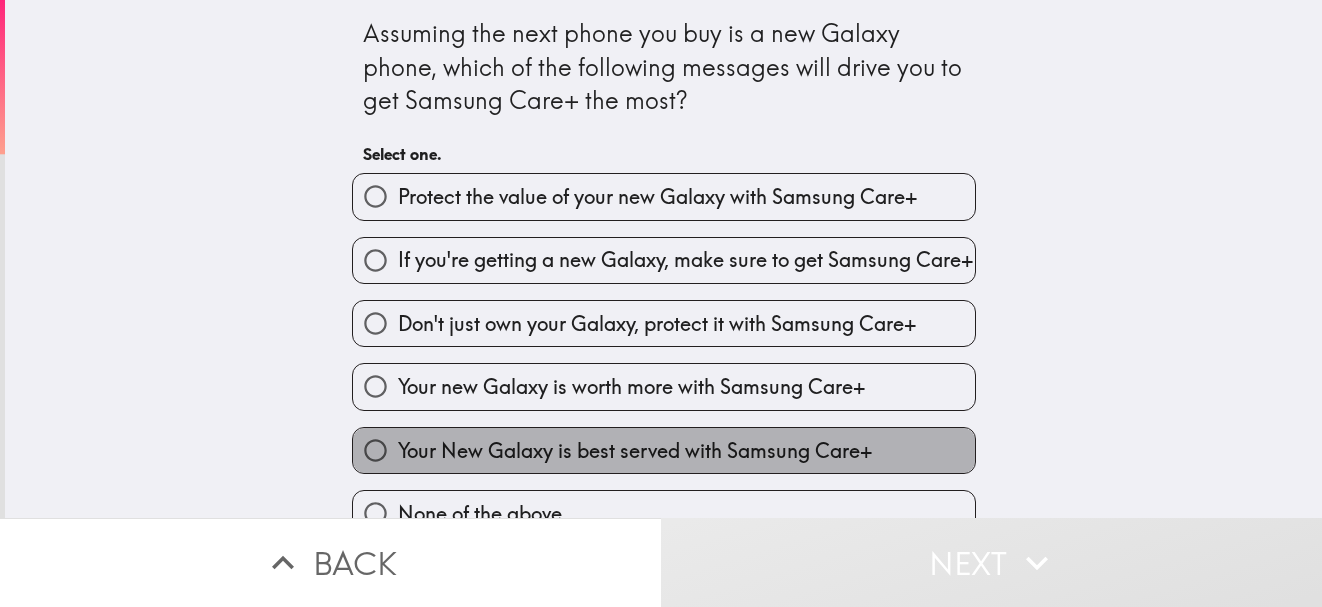 click on "Your New Galaxy is best served with Samsung Care+" at bounding box center (664, 450) 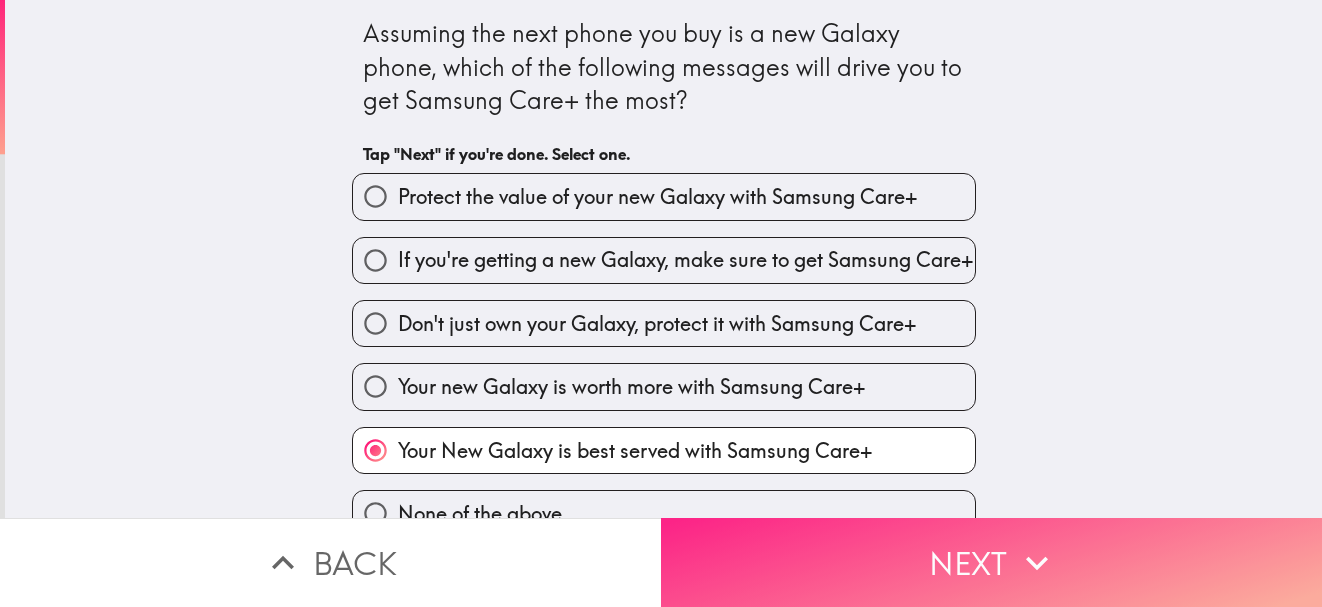 click on "Next" at bounding box center (991, 562) 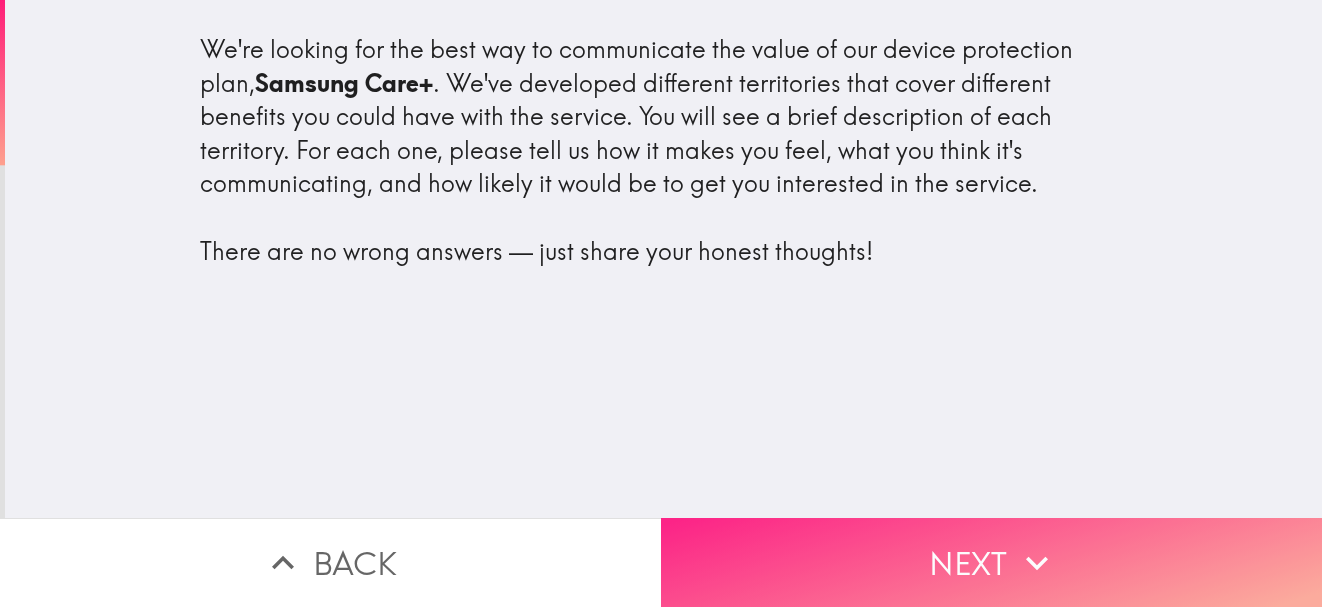 click on "Next" at bounding box center (991, 562) 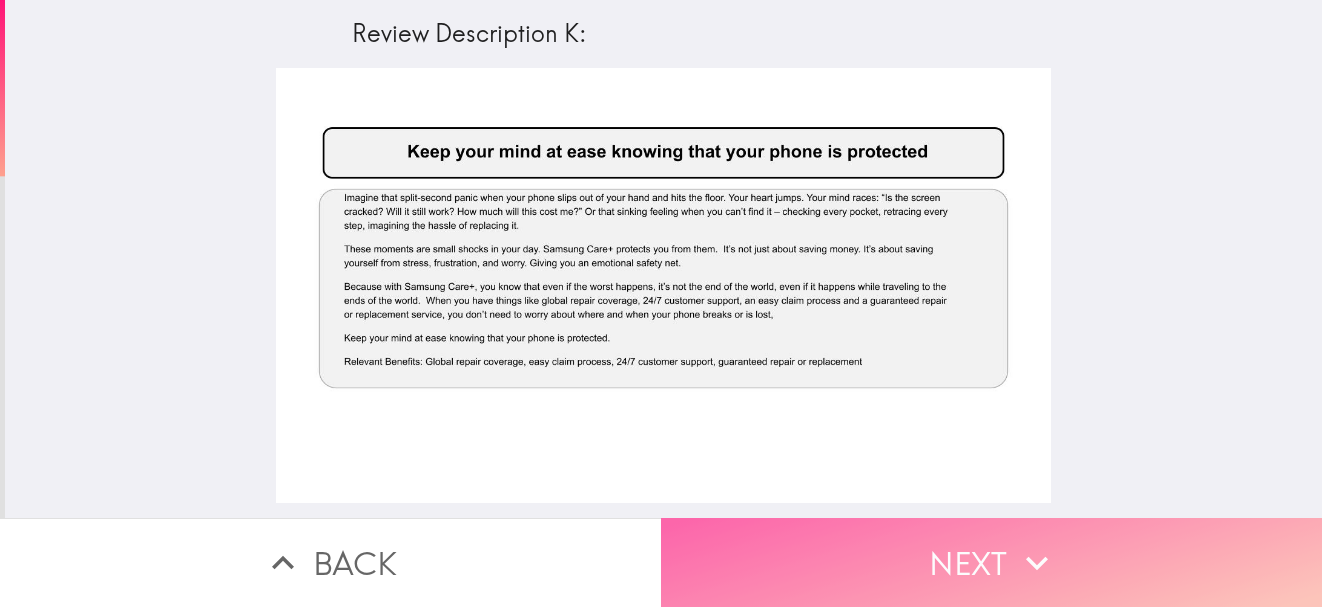 click on "Next" at bounding box center [991, 562] 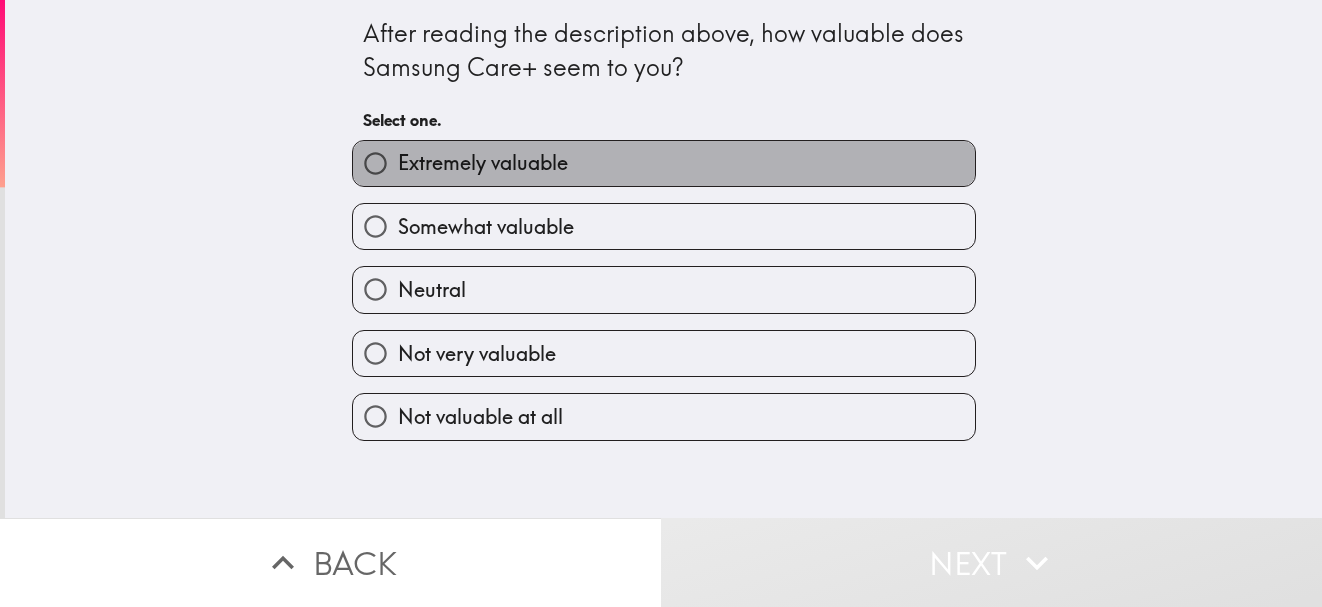 click on "Extremely valuable" at bounding box center [483, 163] 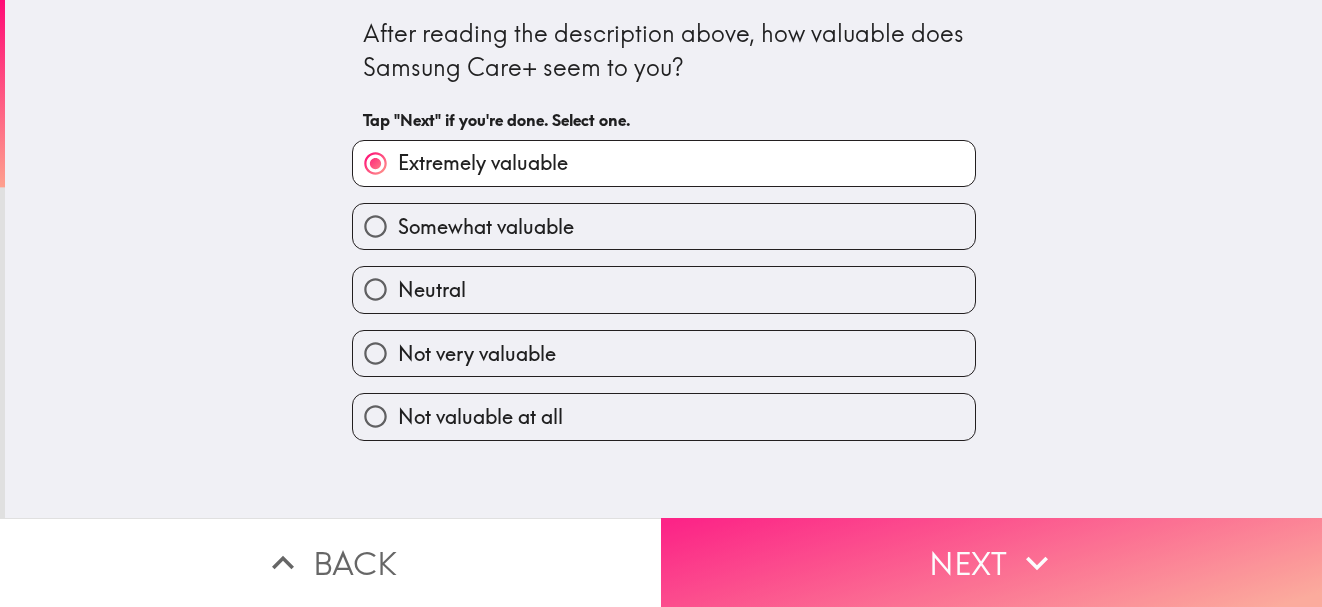 click on "Next" at bounding box center (991, 562) 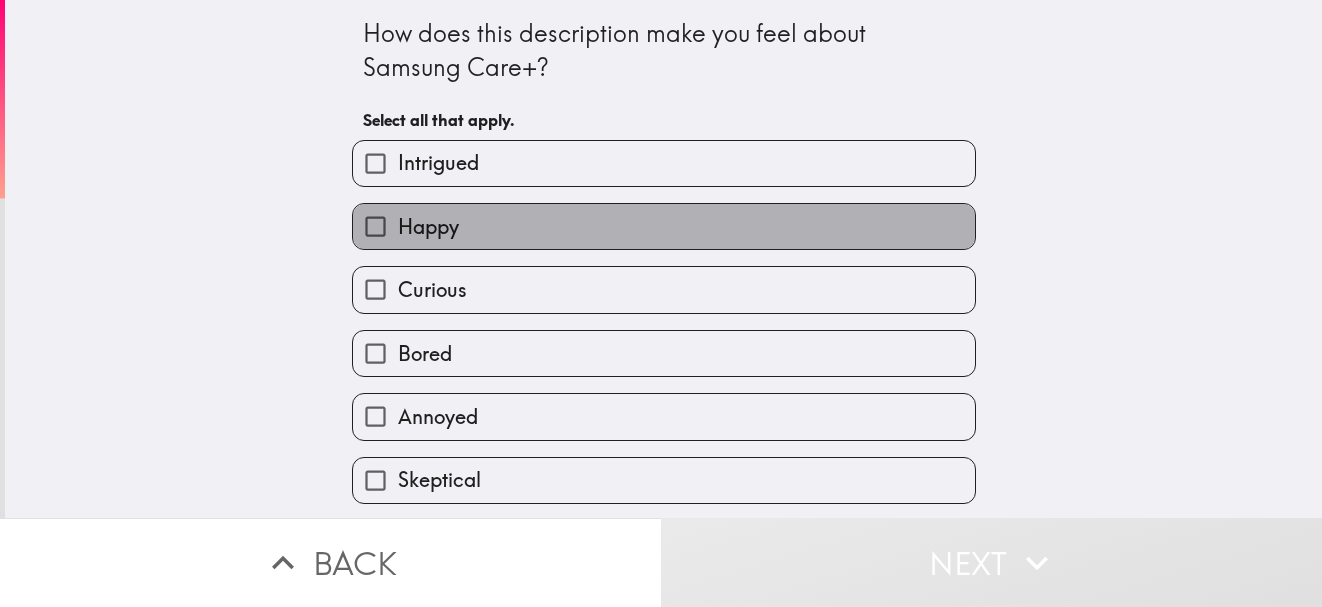 click on "Happy" at bounding box center [664, 226] 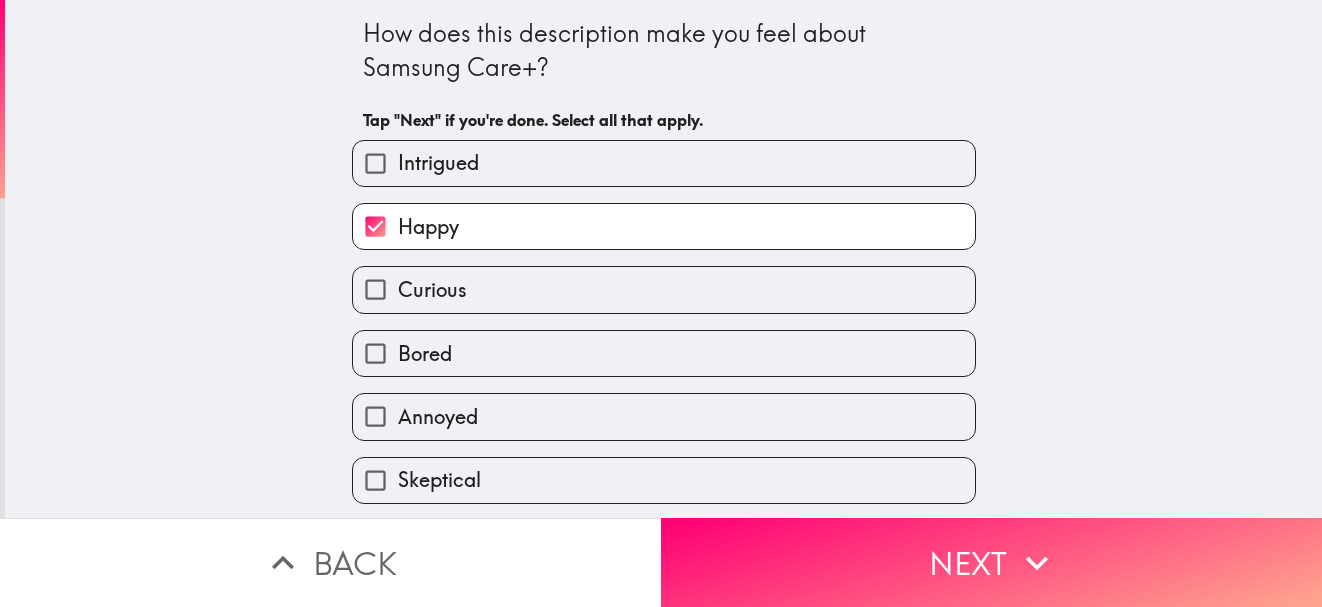 click on "Intrigued" at bounding box center (664, 163) 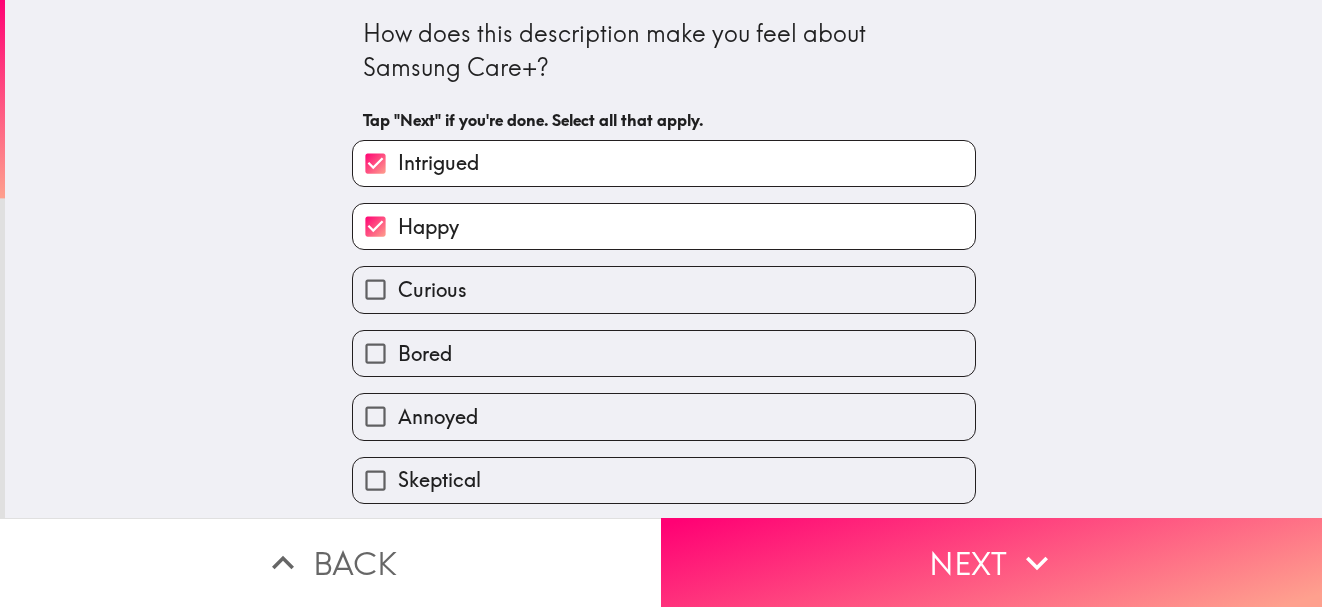 scroll, scrollTop: 40, scrollLeft: 0, axis: vertical 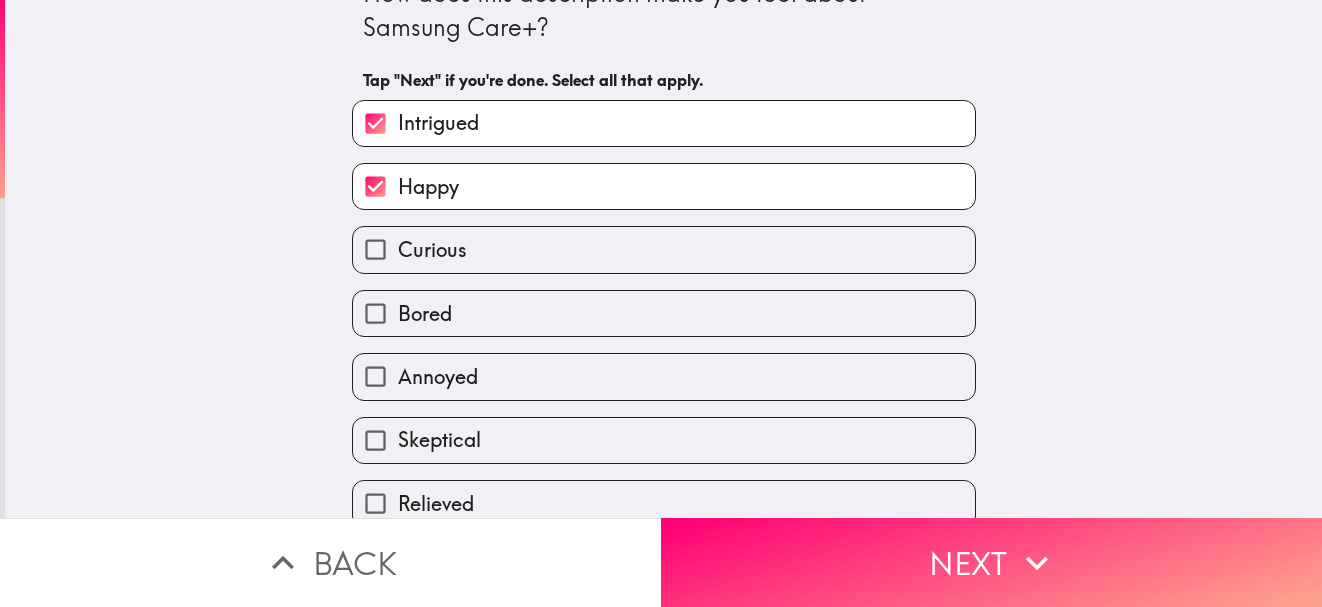 click on "Skeptical" at bounding box center [664, 440] 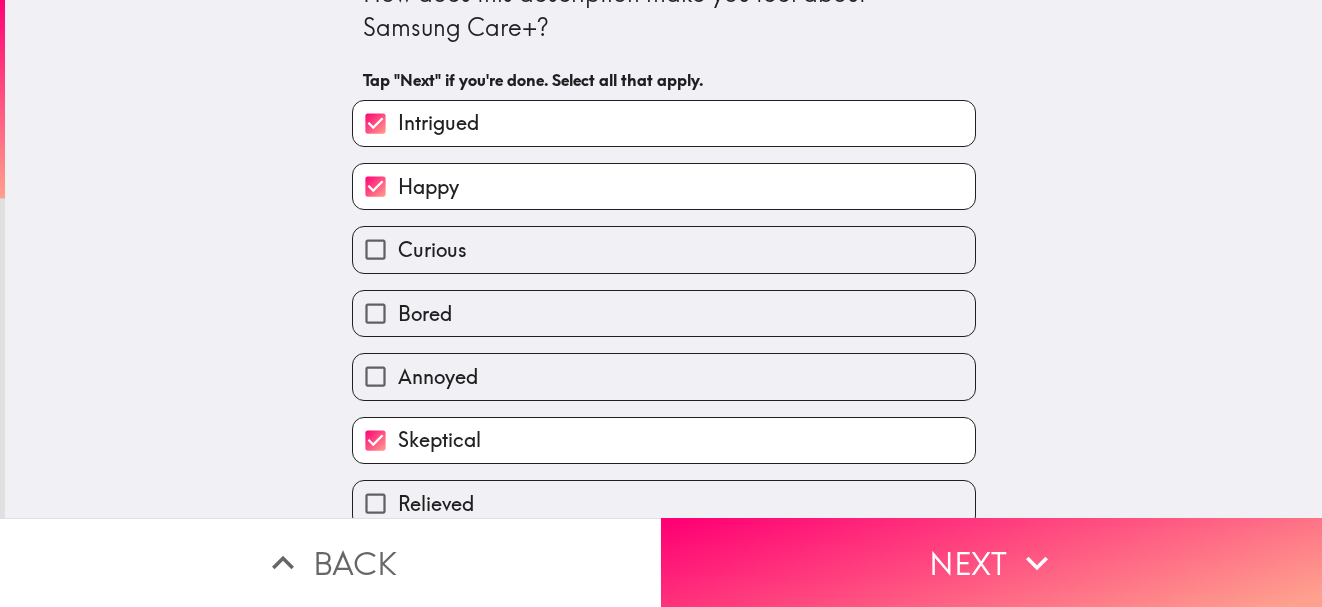 click on "Skeptical" at bounding box center [664, 440] 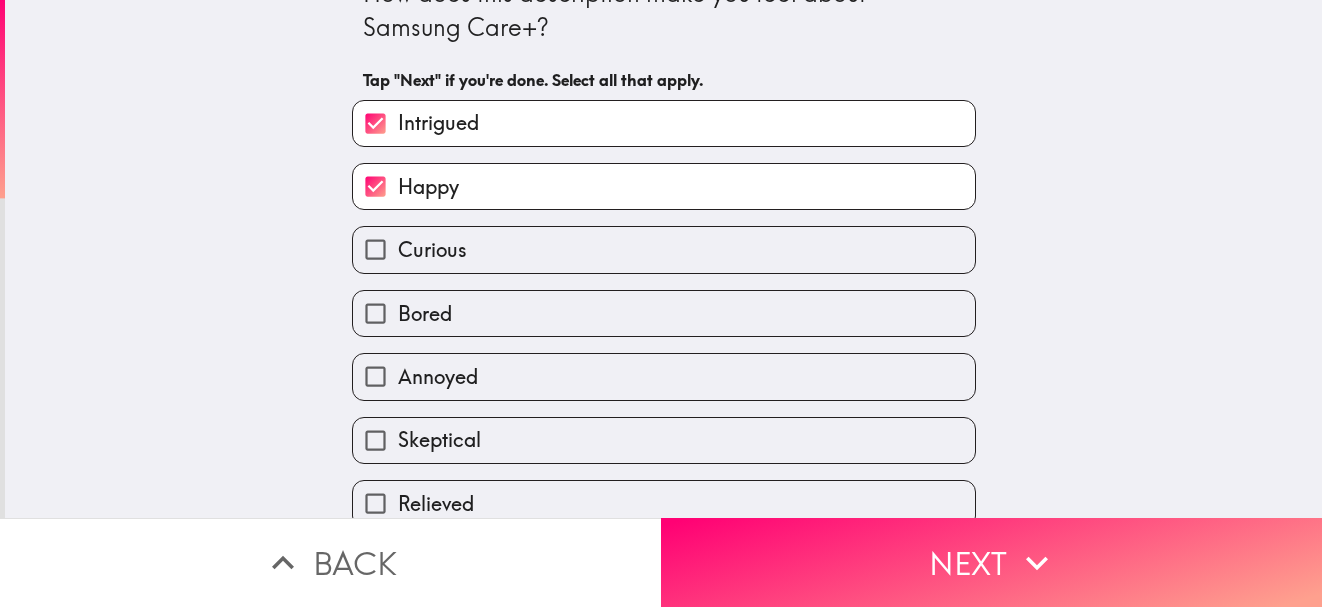 click on "Relieved" at bounding box center [664, 503] 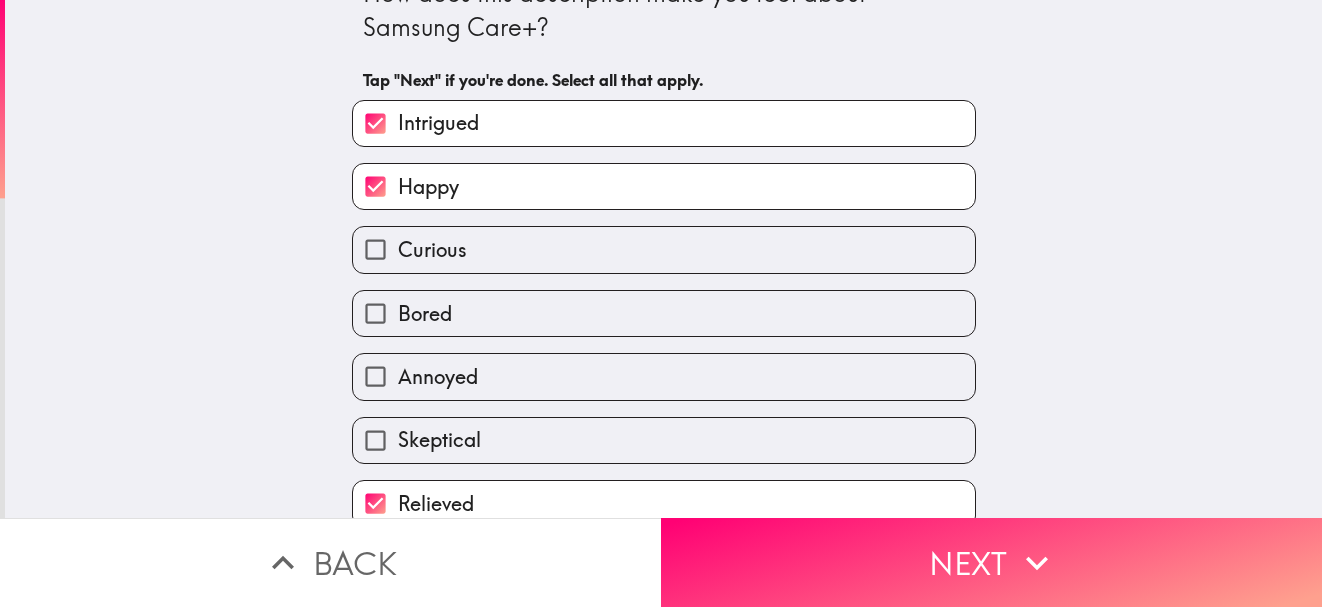 scroll, scrollTop: 64, scrollLeft: 0, axis: vertical 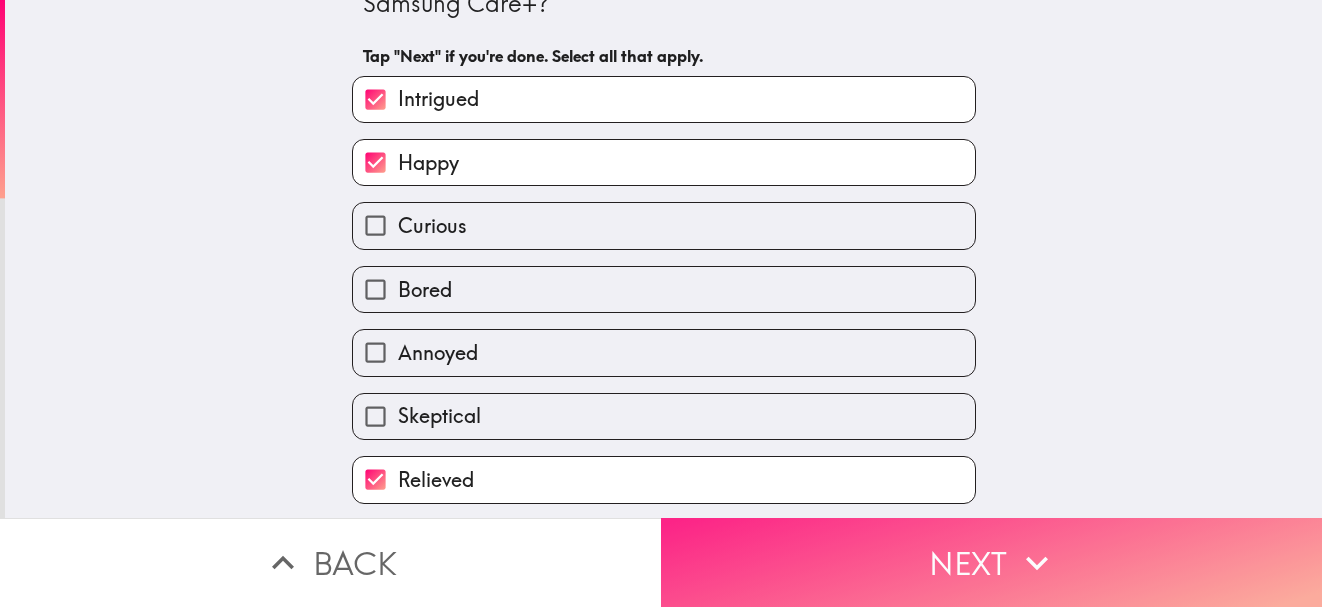 click on "Next" at bounding box center [991, 562] 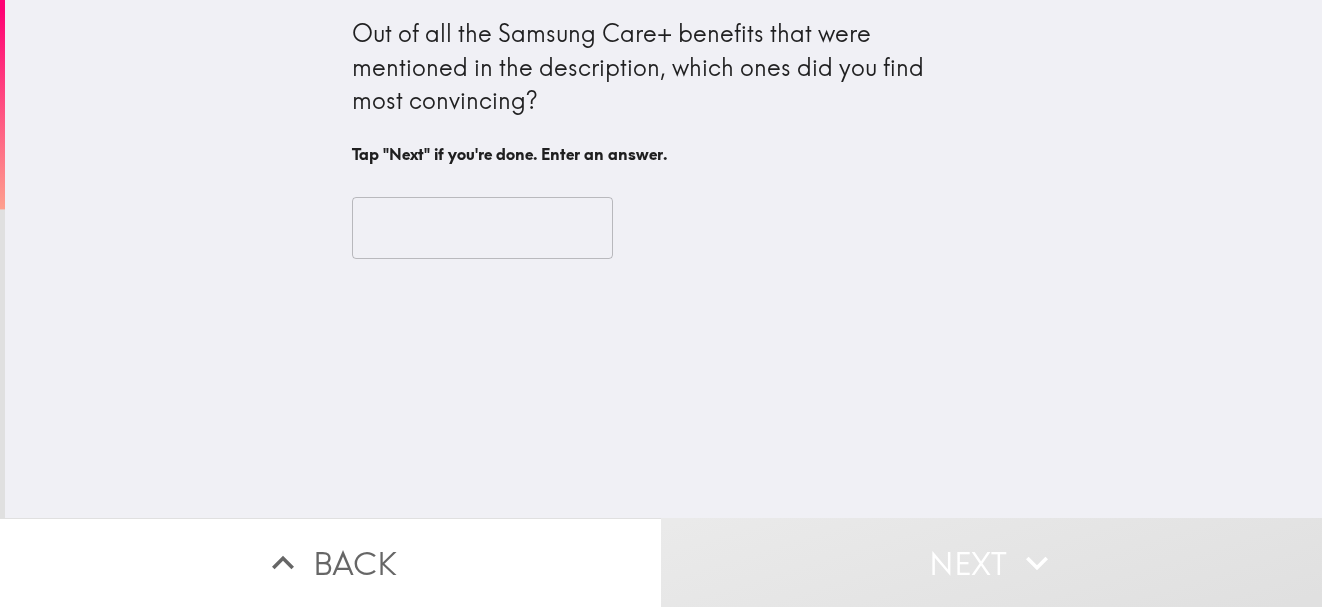 scroll, scrollTop: 0, scrollLeft: 0, axis: both 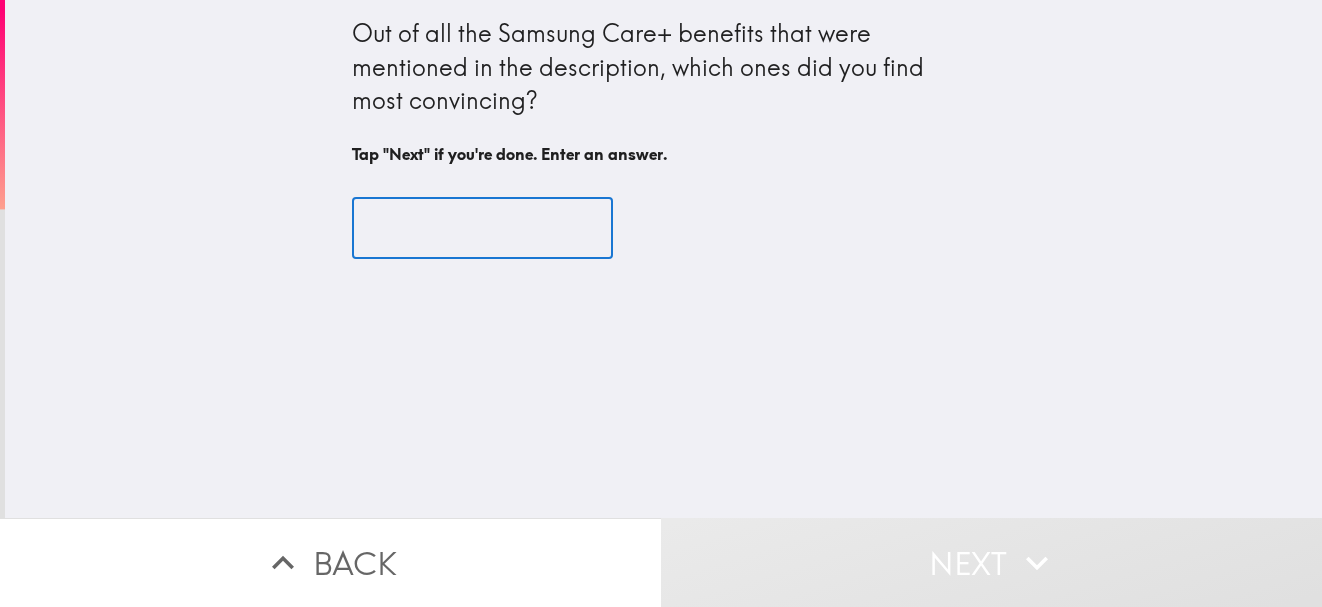 type on "E" 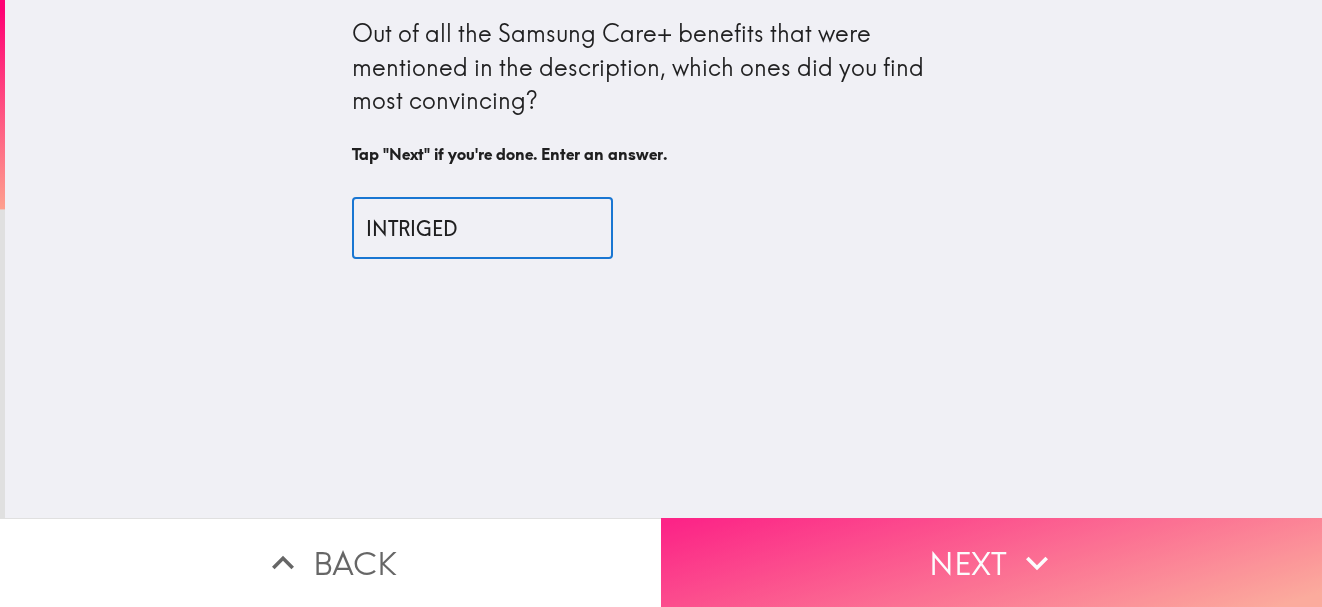 type on "INTRIGED" 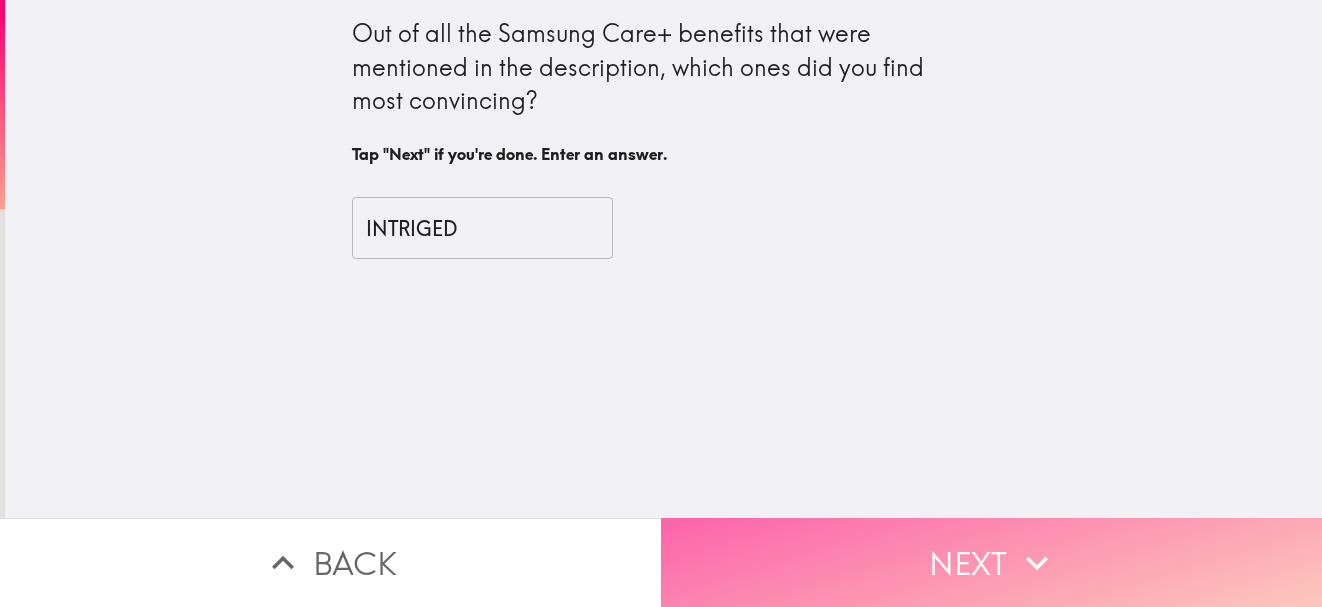 click on "Next" at bounding box center (991, 562) 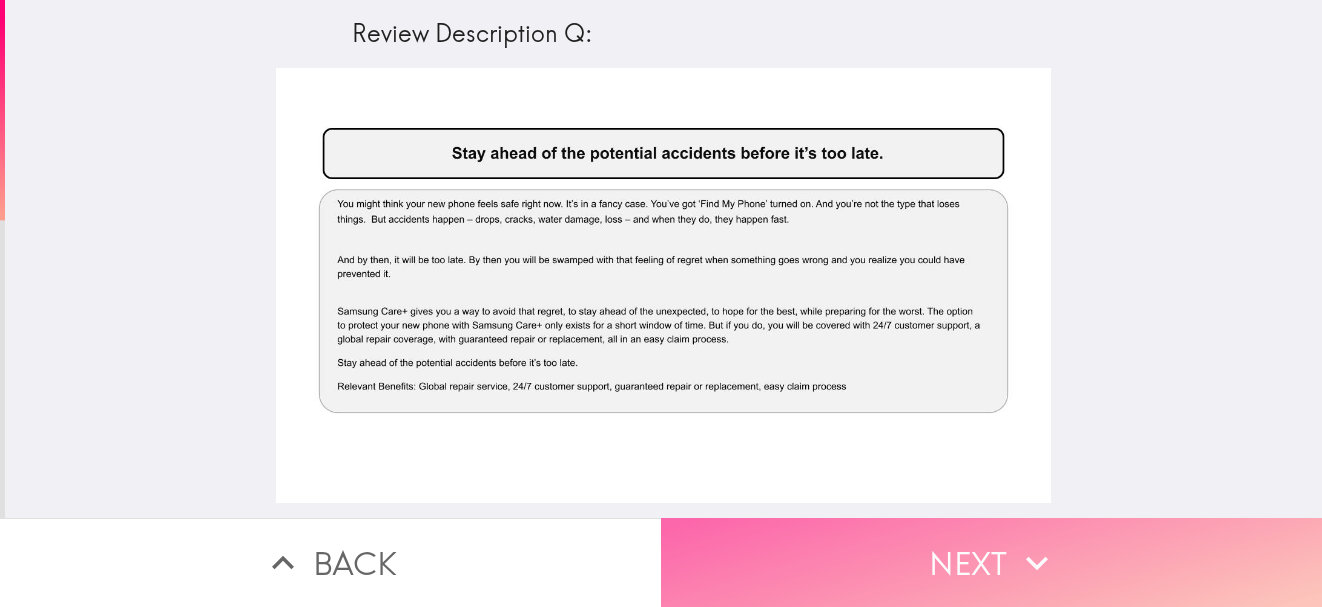 click on "Next" at bounding box center [991, 562] 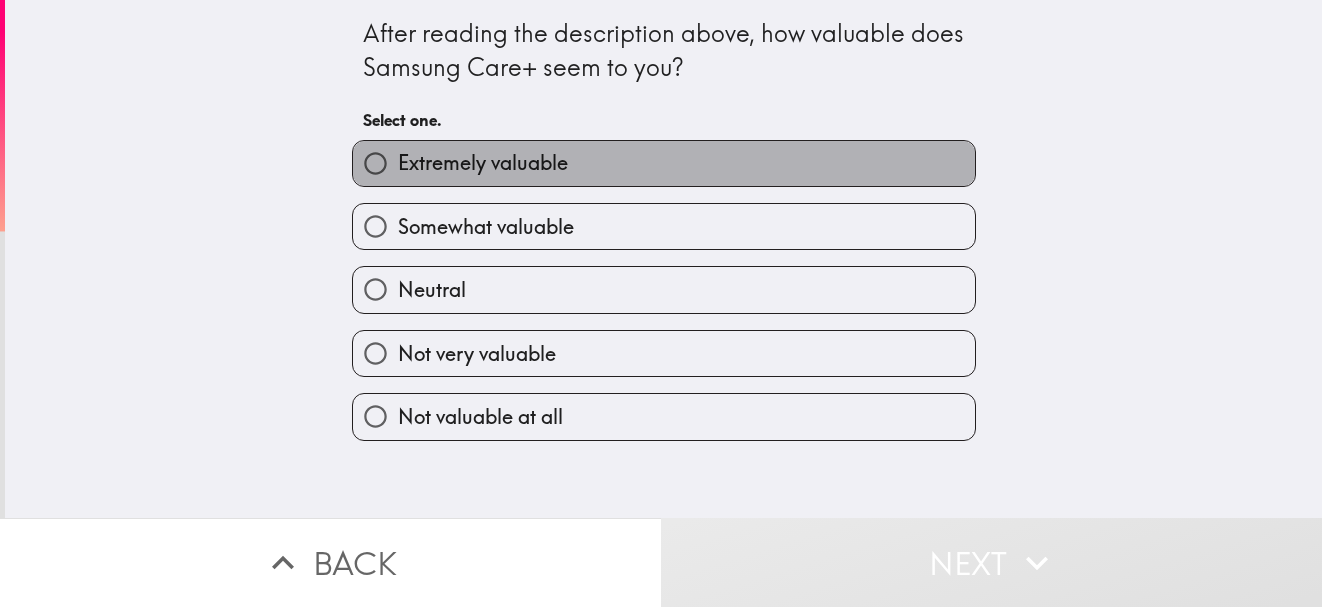 click on "Extremely valuable" at bounding box center [664, 163] 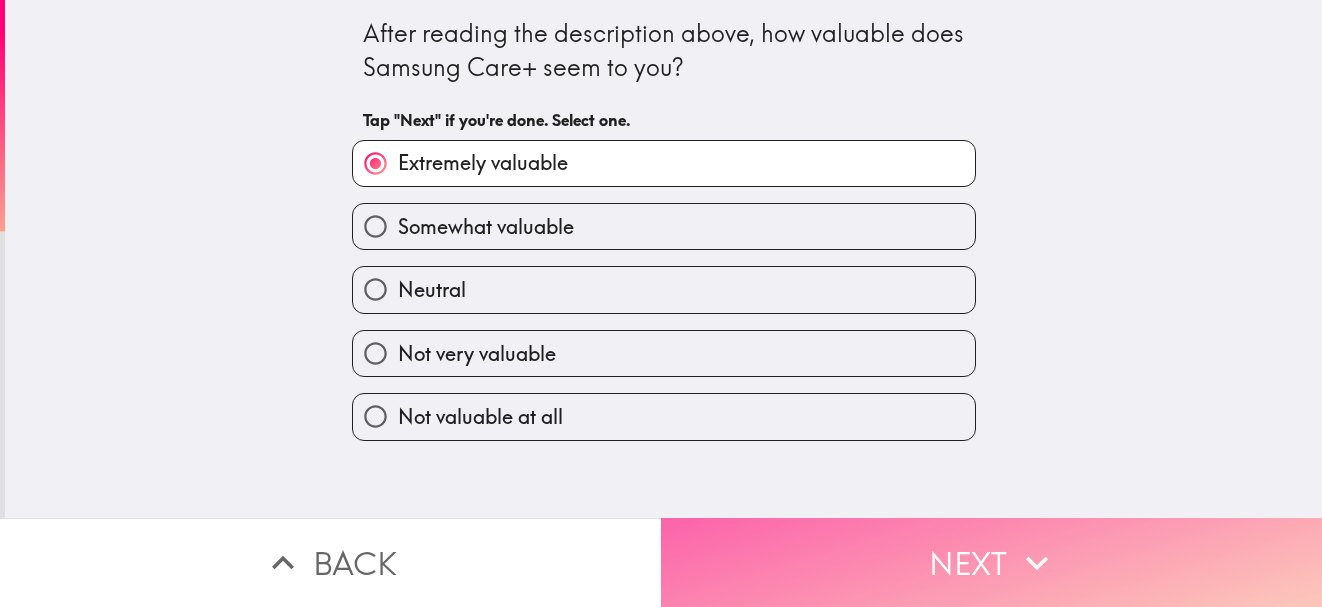 click on "Next" at bounding box center (991, 562) 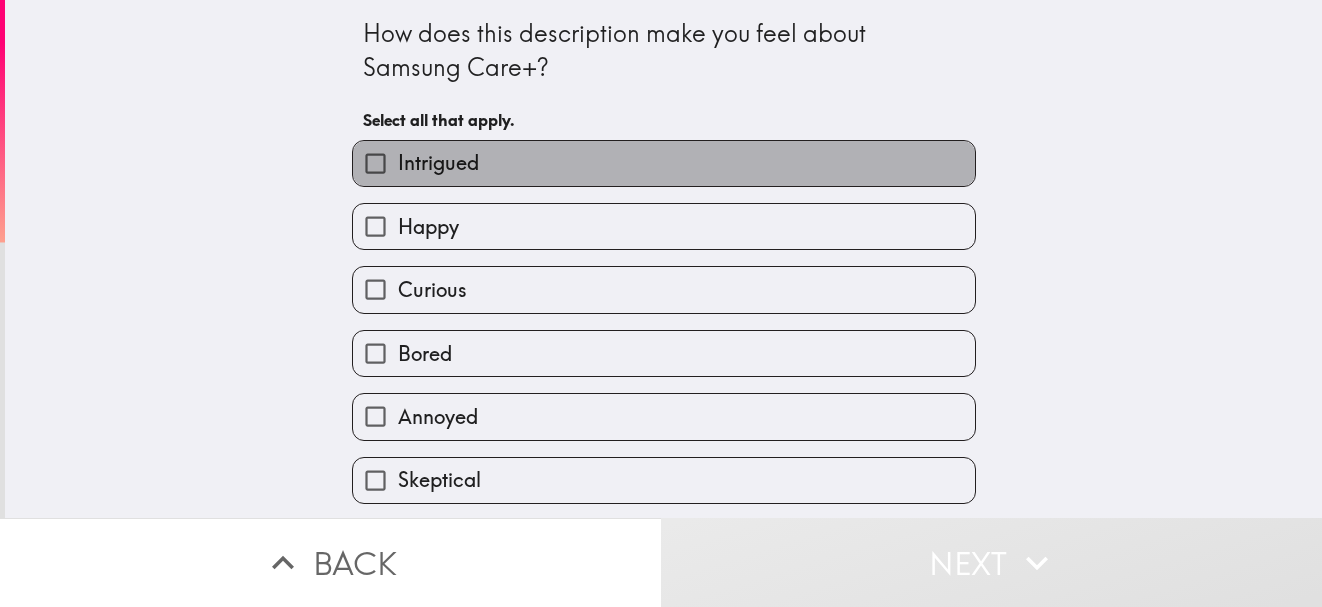 click on "Intrigued" at bounding box center (664, 163) 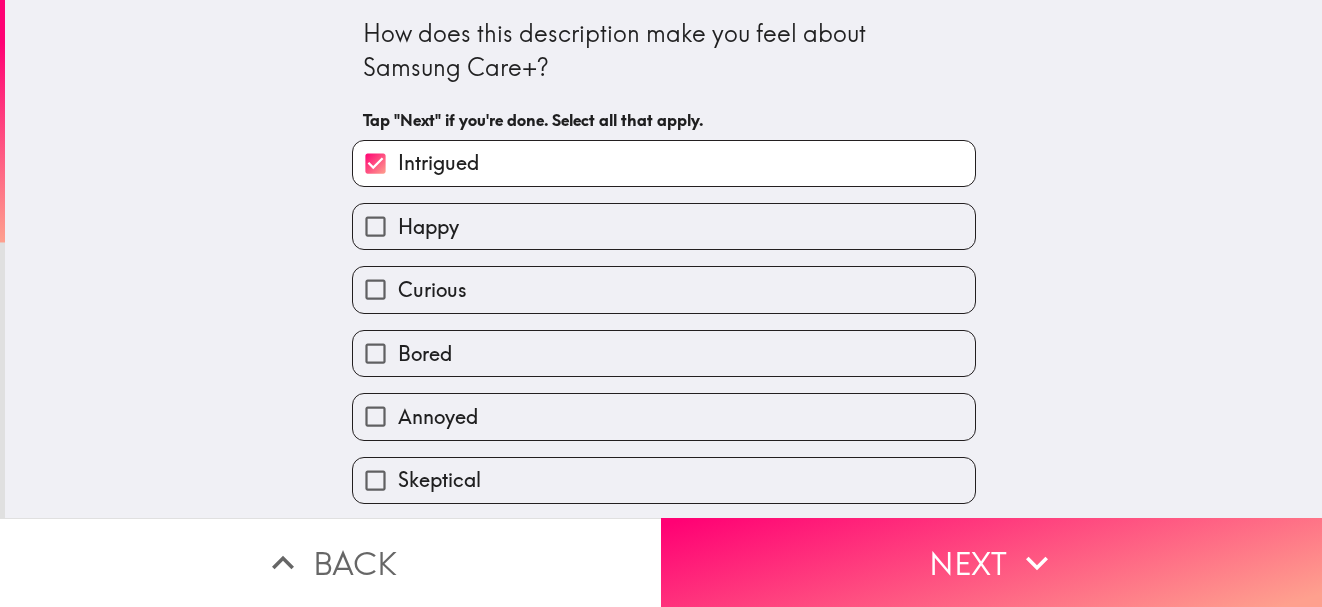 click on "Happy" at bounding box center [664, 226] 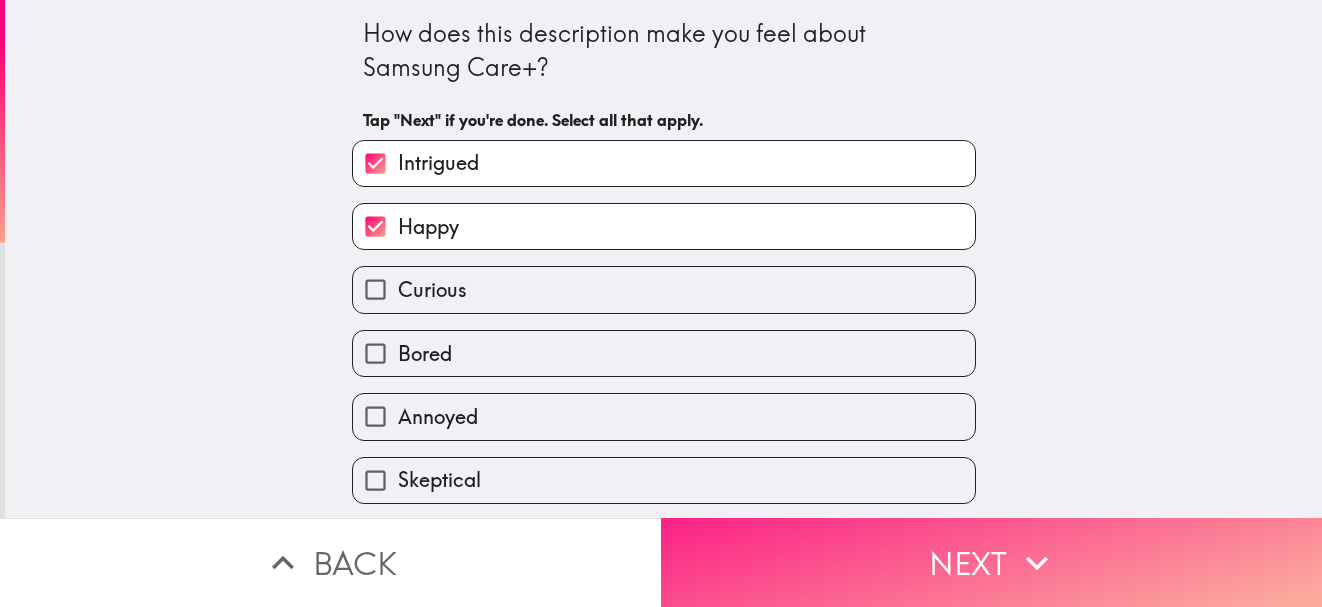 click on "Next" at bounding box center (991, 562) 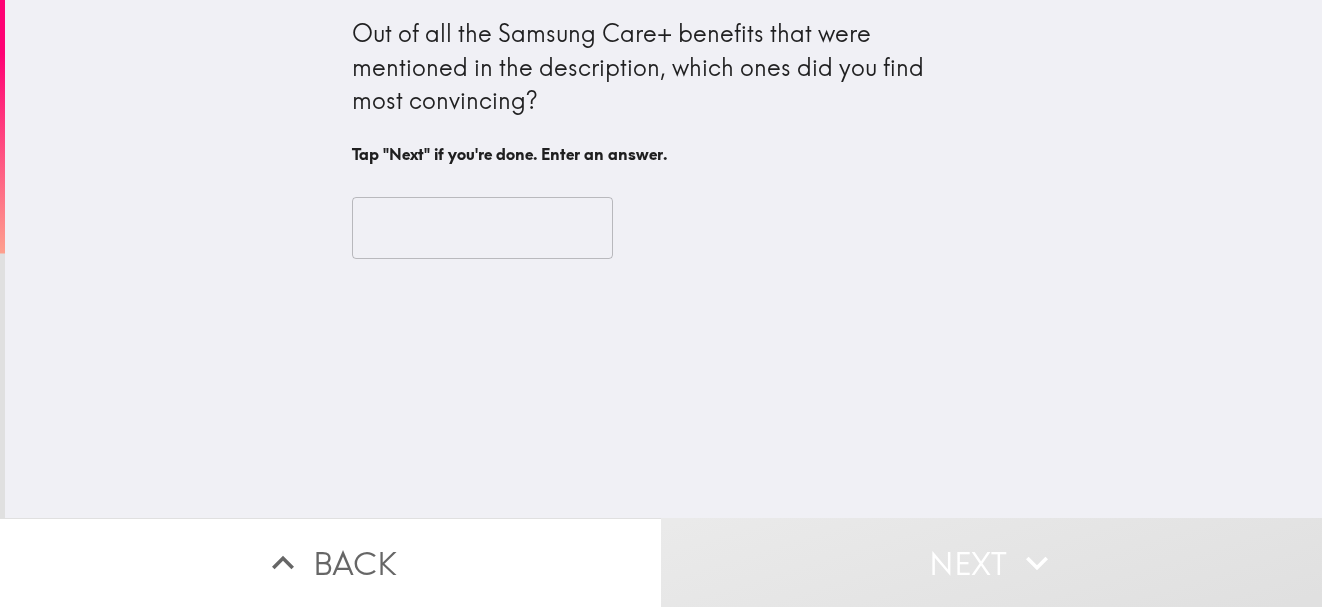 click at bounding box center (482, 228) 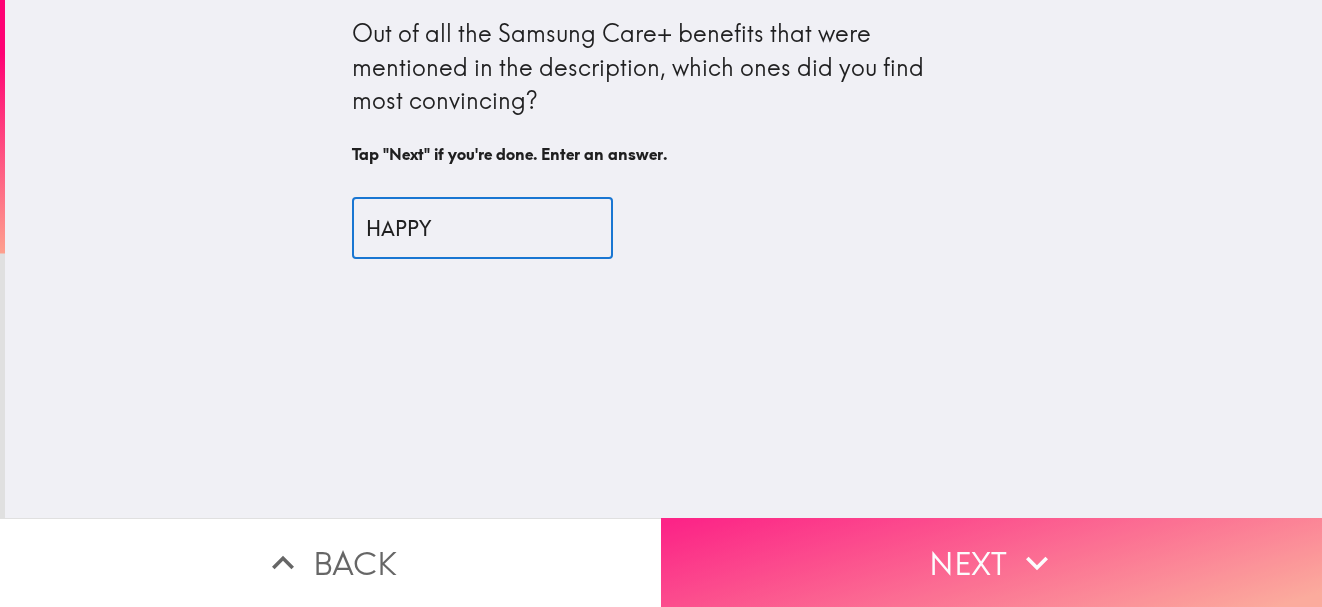 type on "HAPPY" 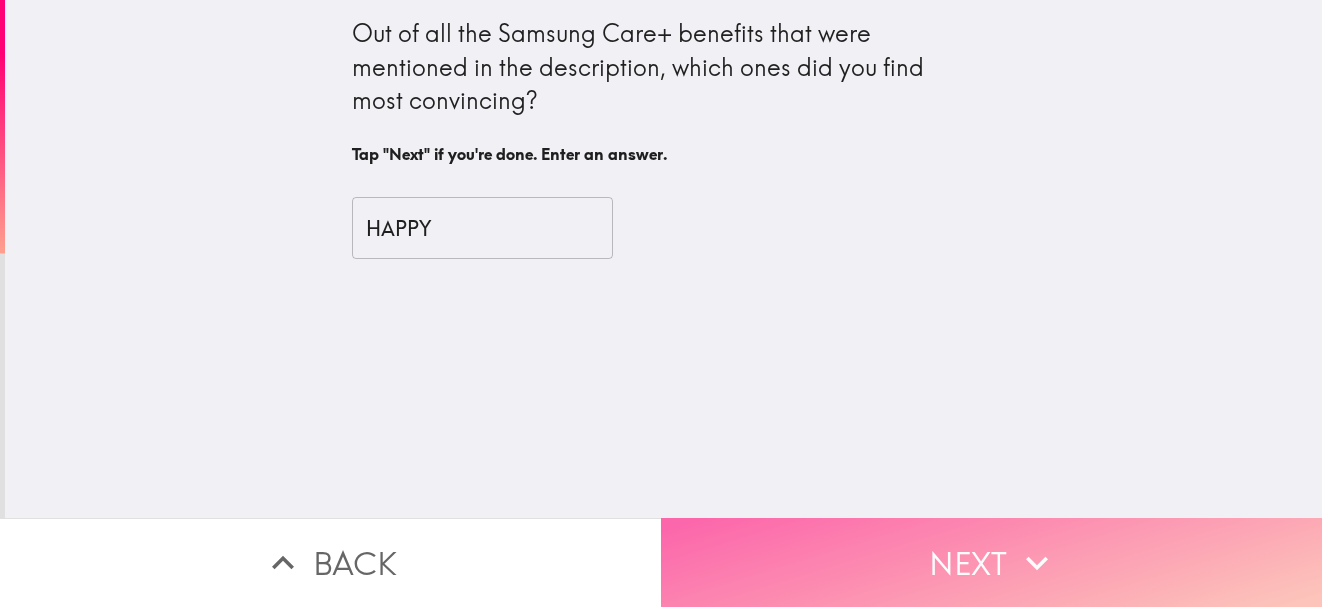 click on "Next" at bounding box center [991, 562] 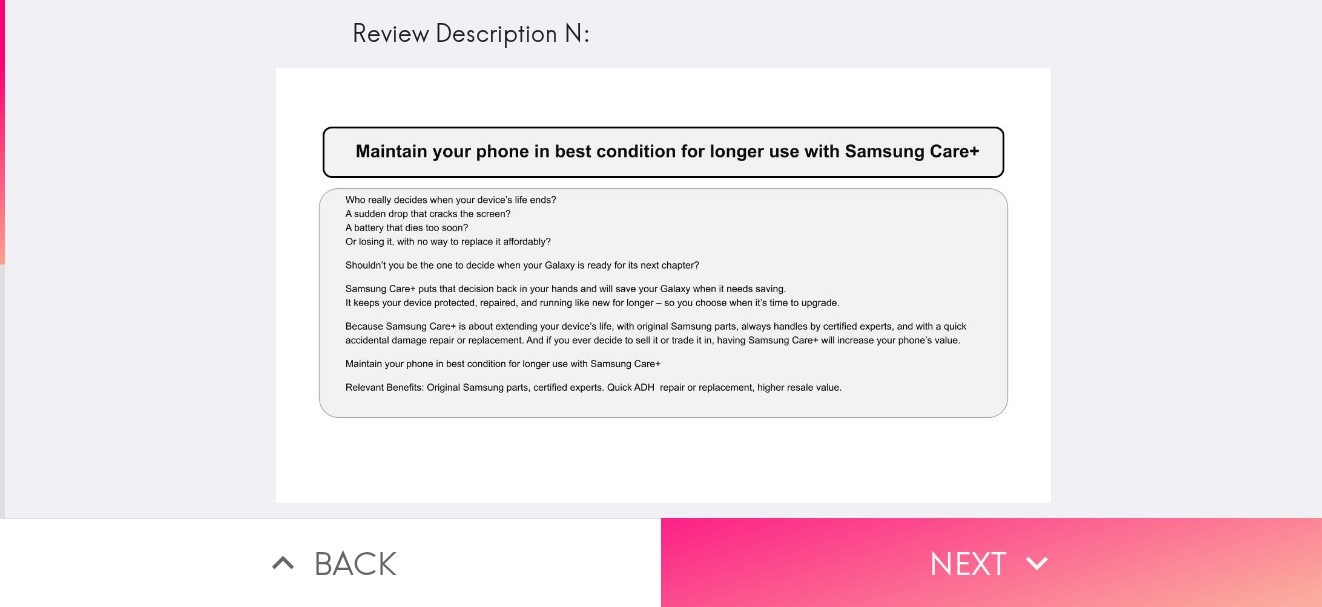 click on "Next" at bounding box center [991, 562] 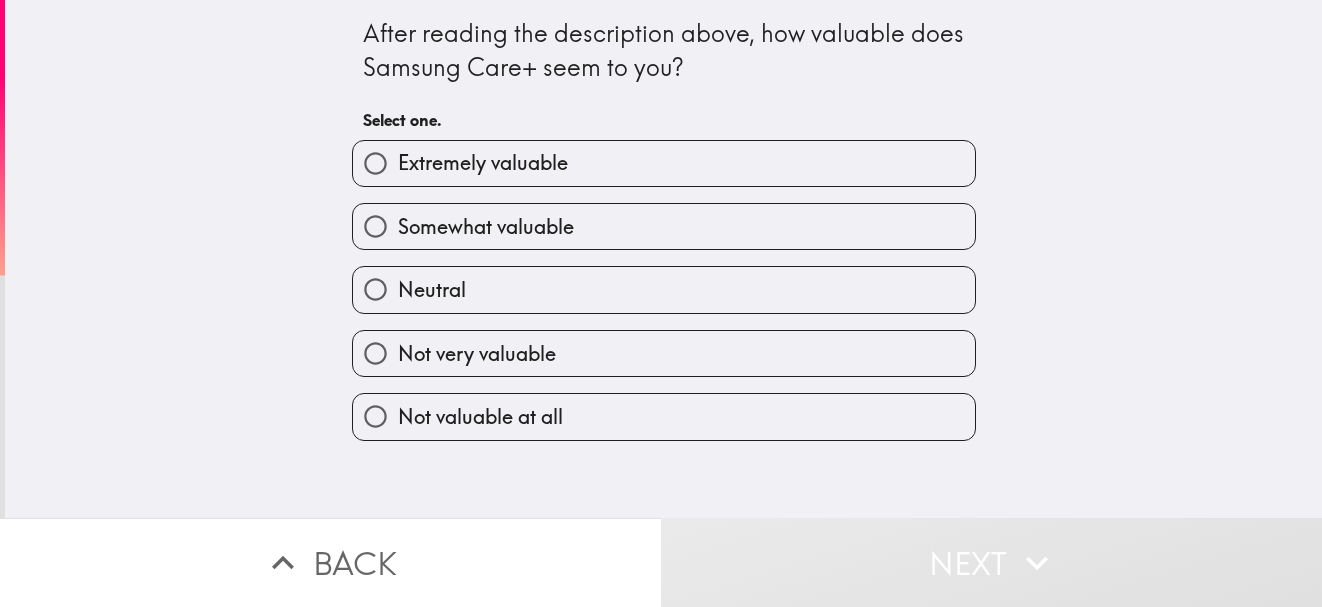 click on "Extremely valuable" at bounding box center (664, 163) 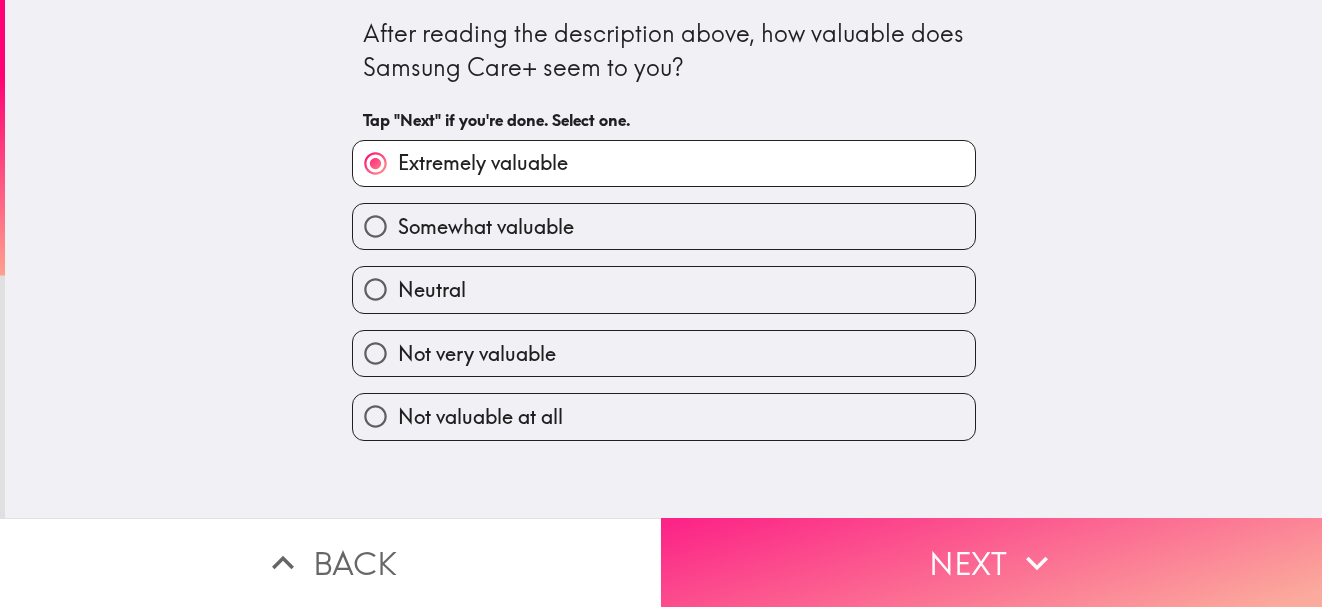 click on "Next" at bounding box center [991, 562] 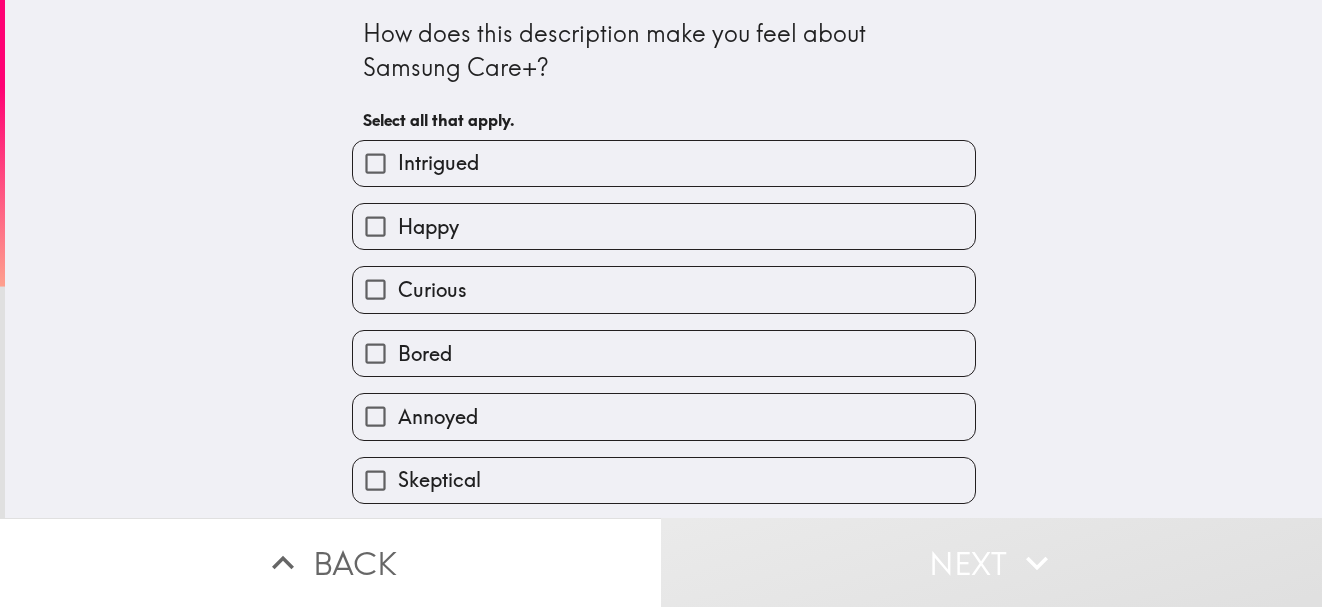 click on "Intrigued" at bounding box center (664, 163) 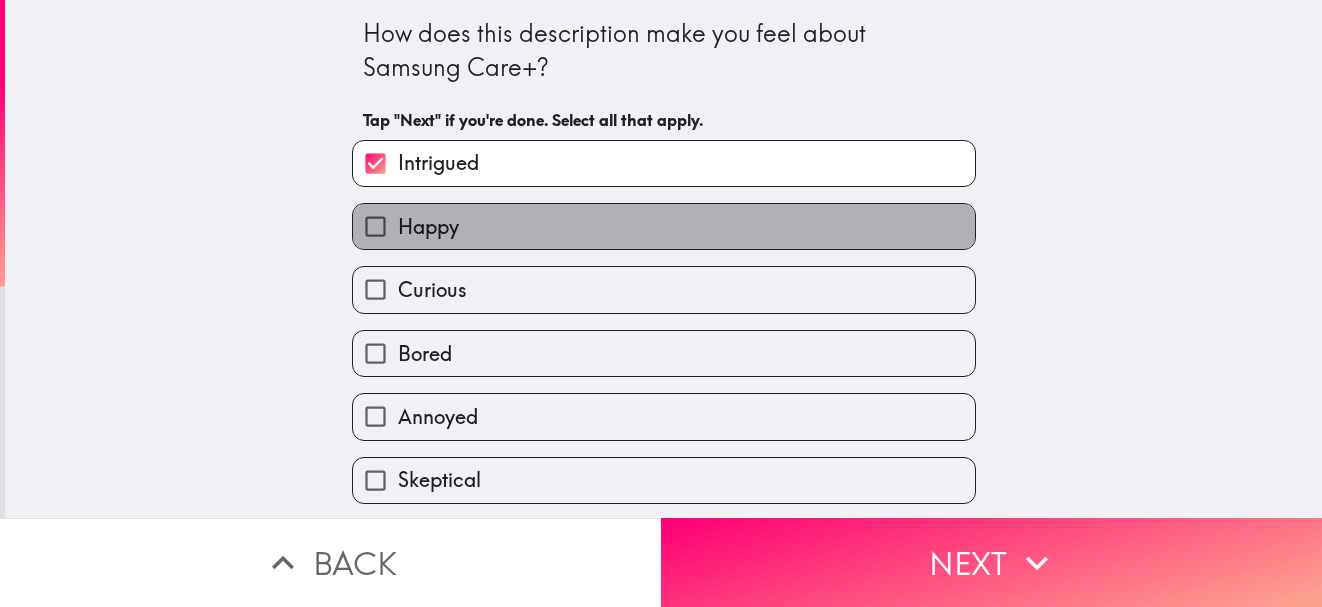click on "Happy" at bounding box center [664, 226] 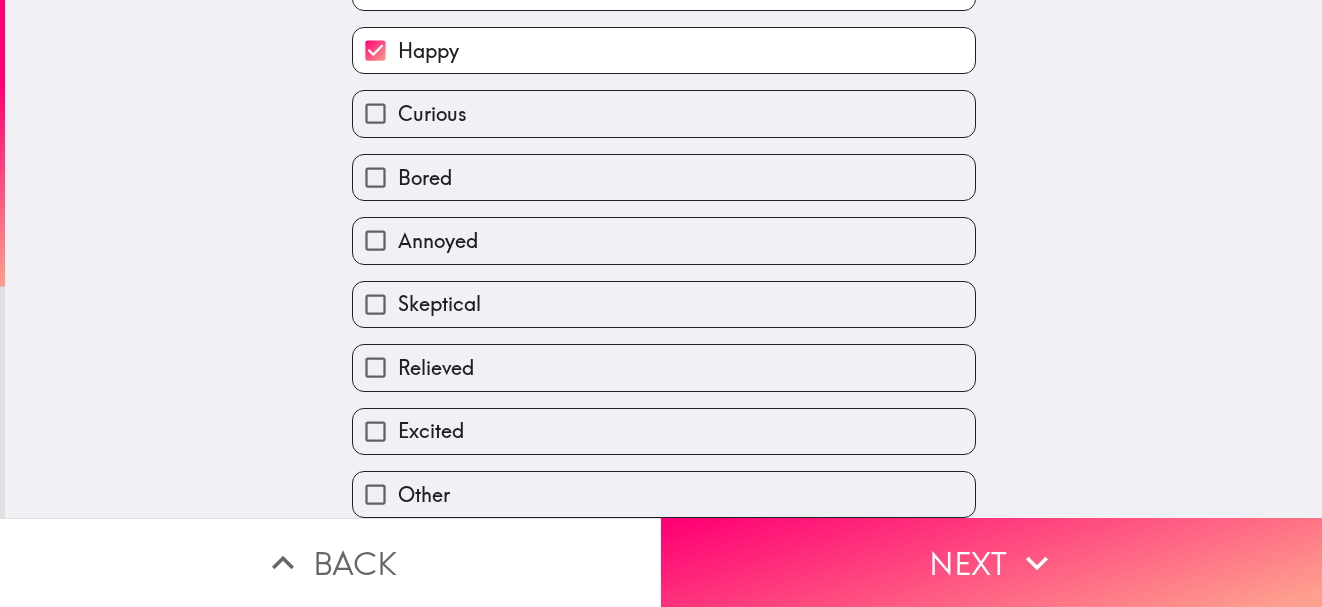 scroll, scrollTop: 191, scrollLeft: 0, axis: vertical 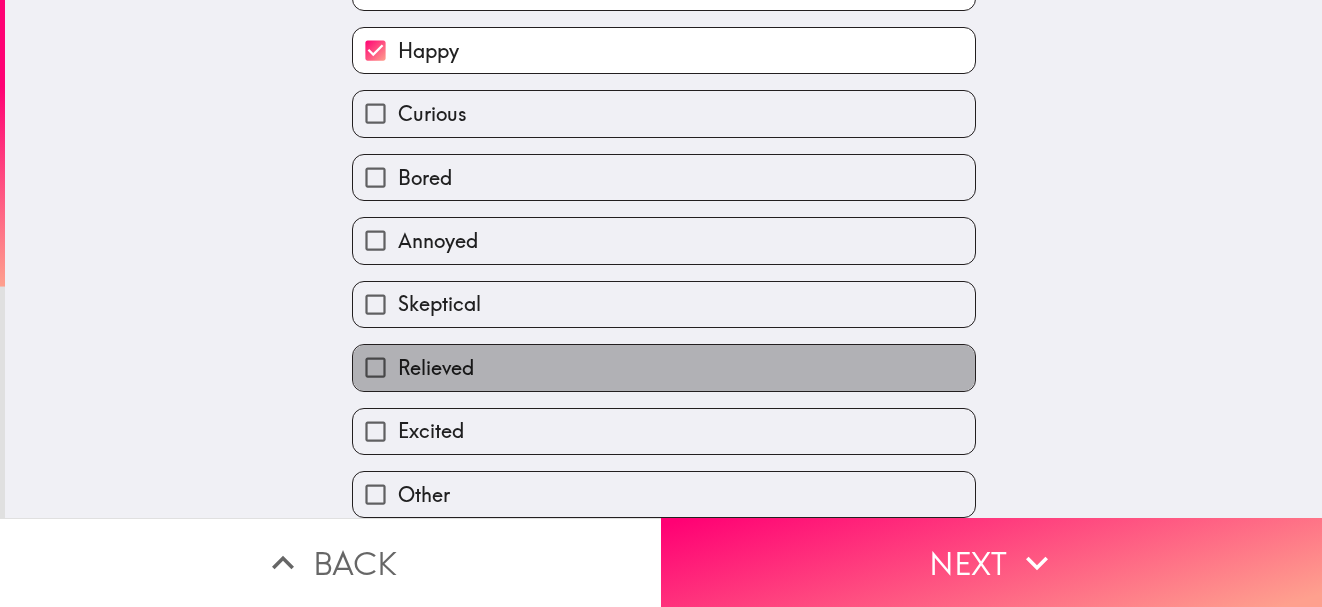click on "Relieved" at bounding box center [664, 367] 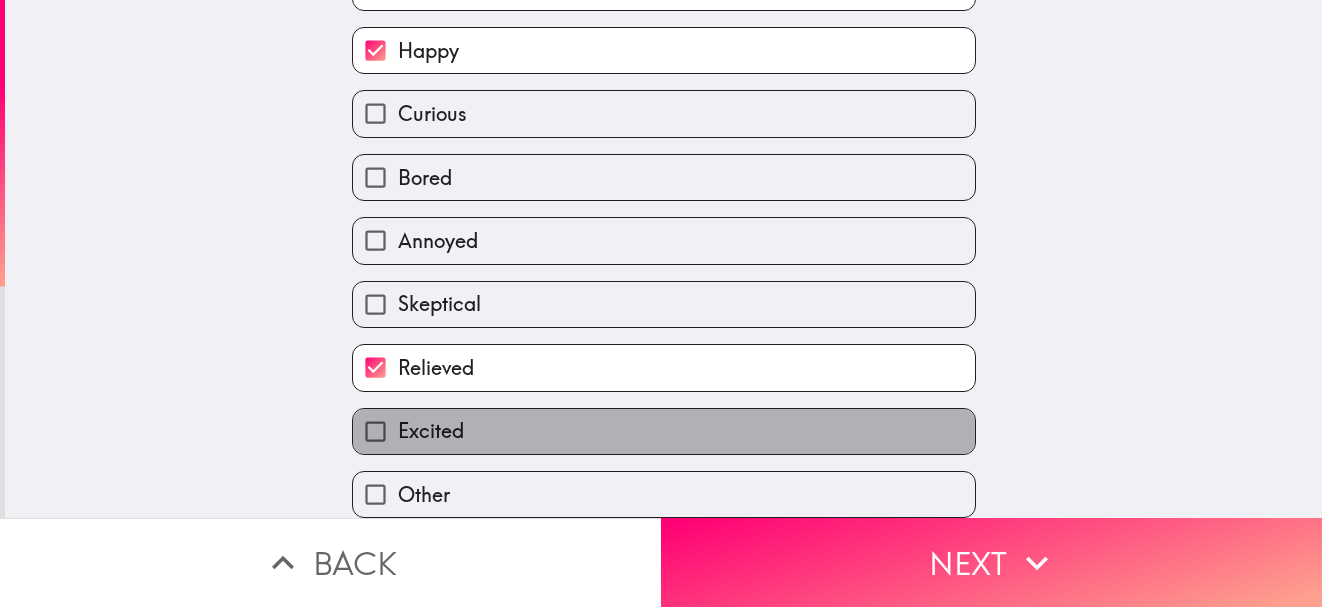 click on "Excited" at bounding box center (664, 431) 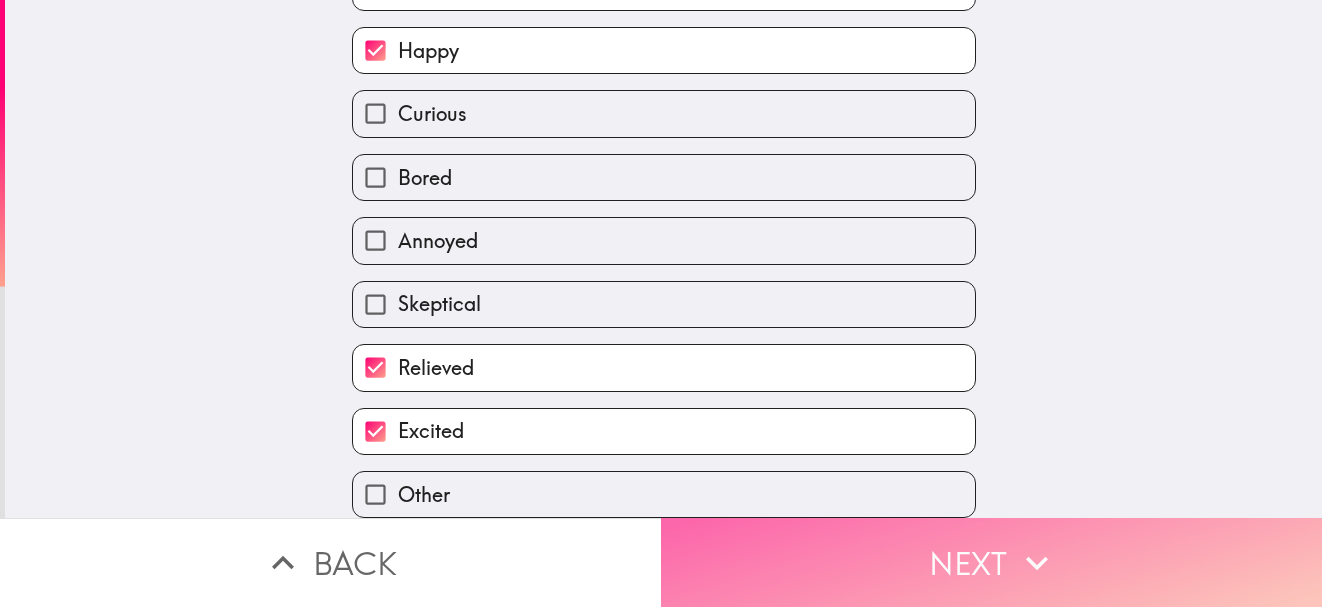 click on "Next" at bounding box center (991, 562) 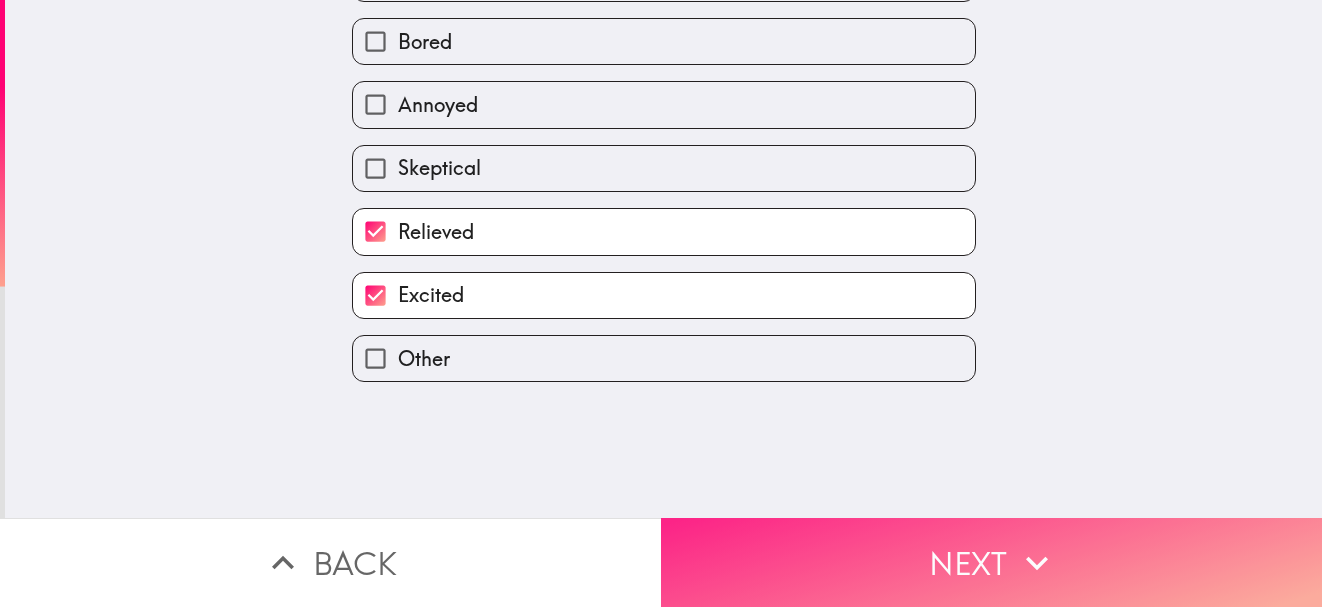 scroll, scrollTop: 0, scrollLeft: 0, axis: both 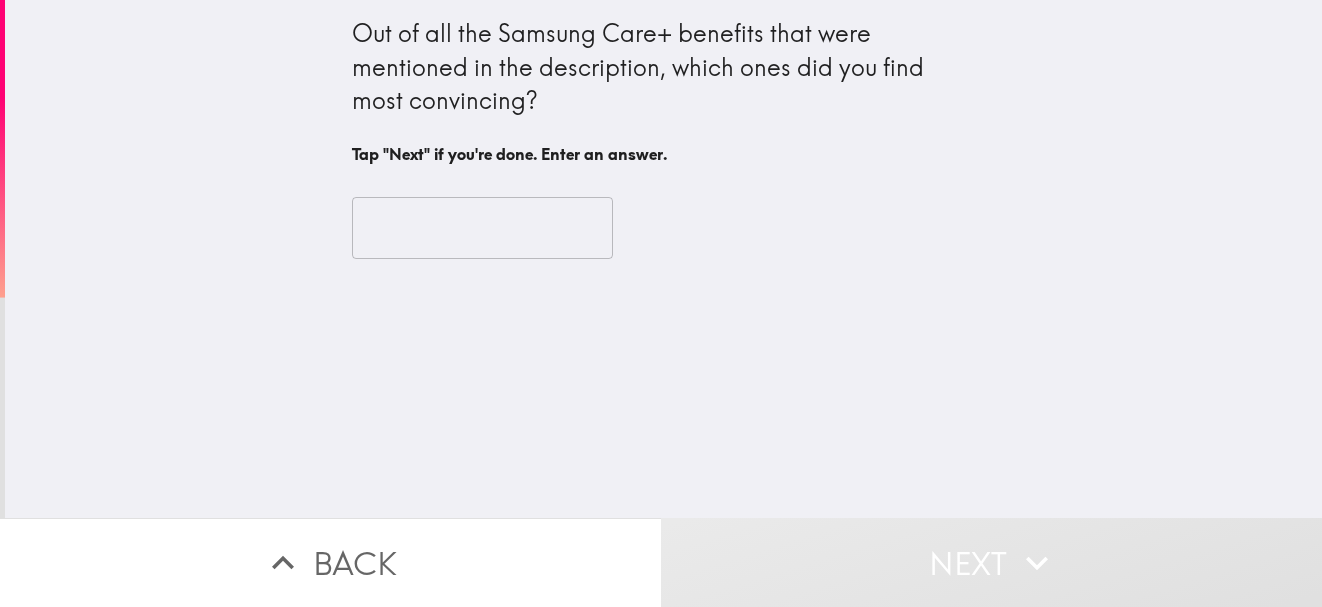 click at bounding box center (482, 228) 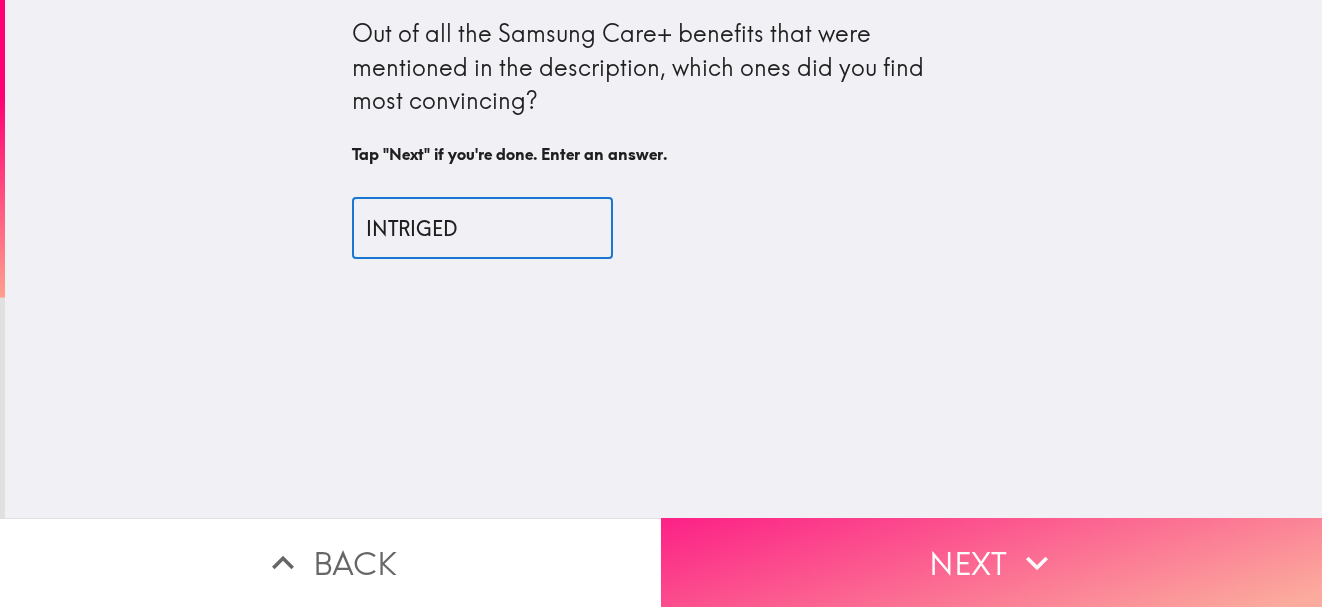 type on "INTRIGED" 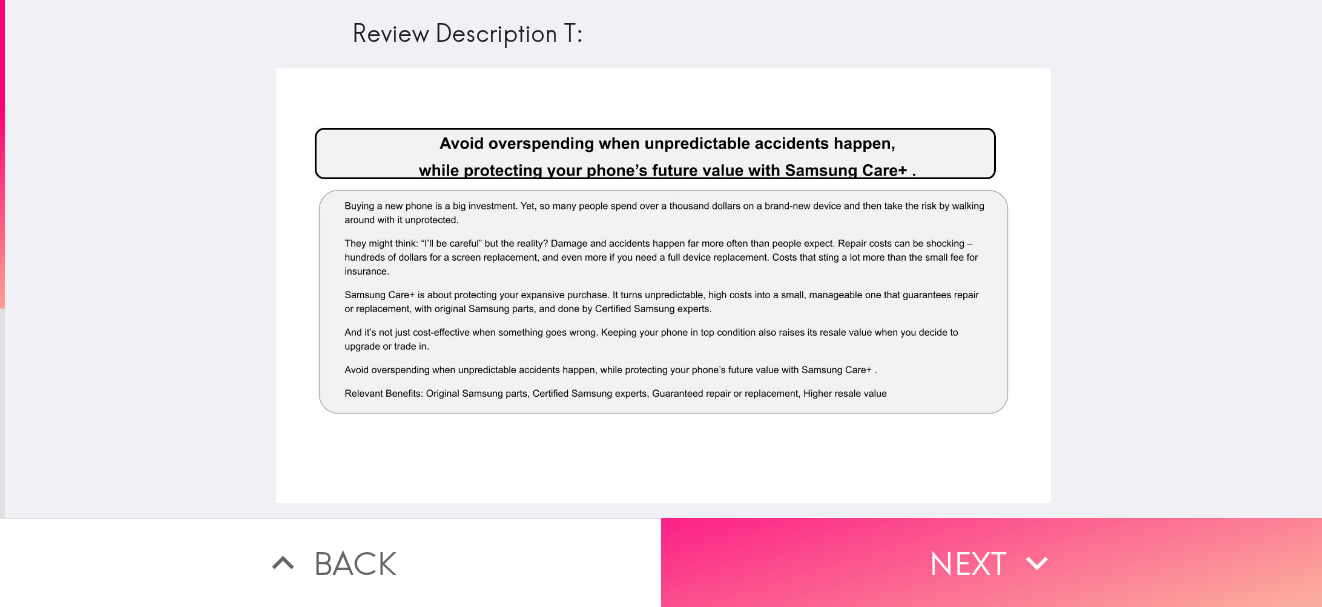 click on "Next" at bounding box center [991, 562] 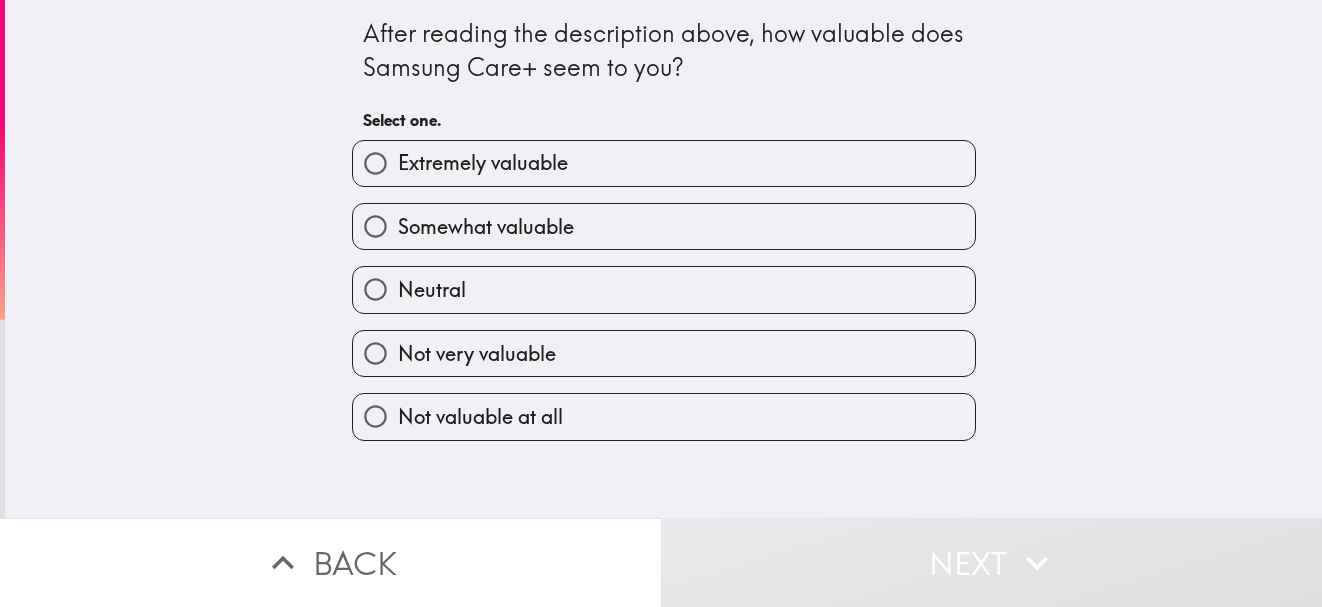 click on "Extremely valuable" at bounding box center (664, 163) 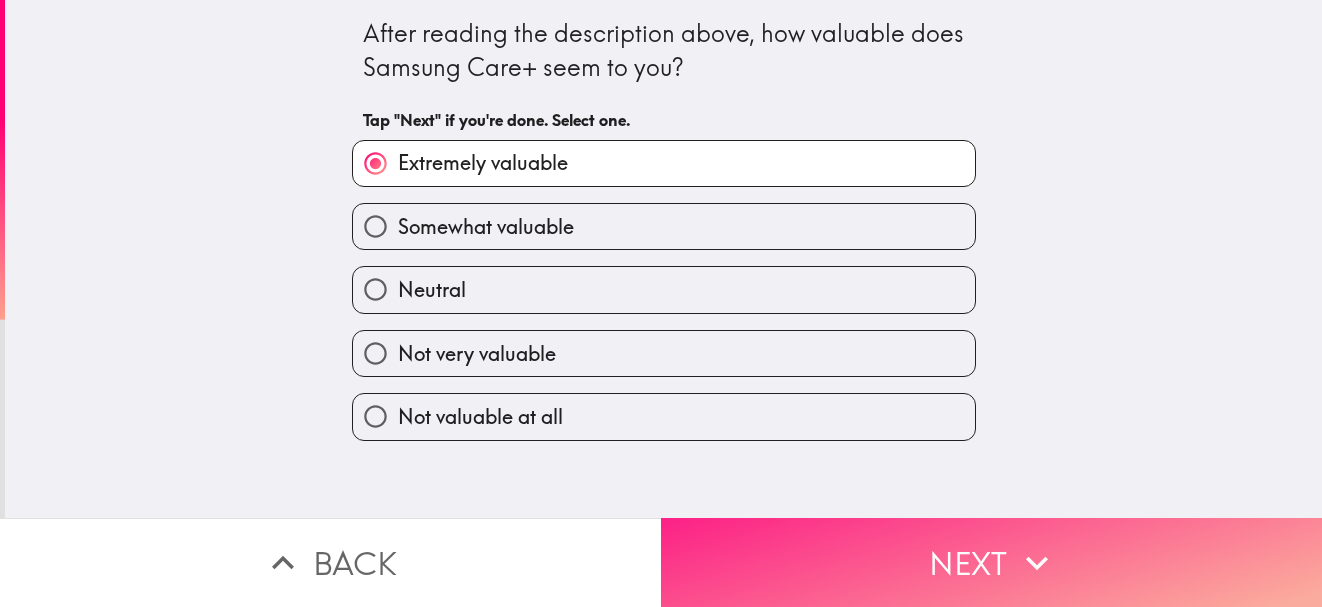 click on "Next" at bounding box center [991, 562] 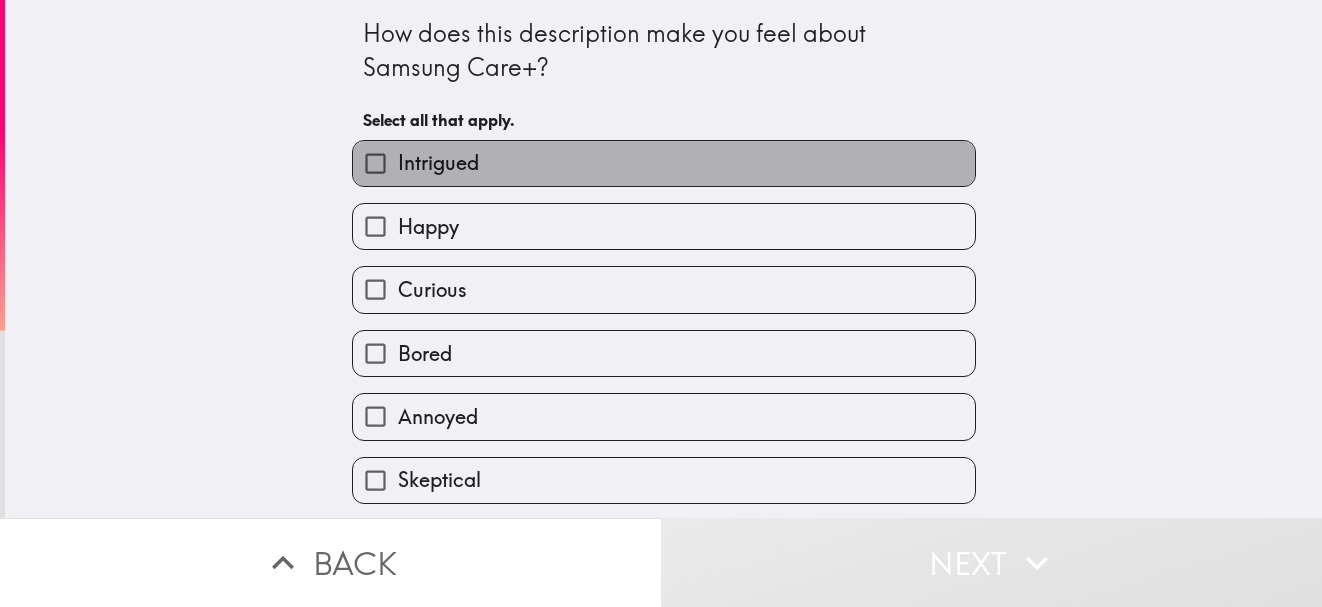 click on "Intrigued" at bounding box center (664, 163) 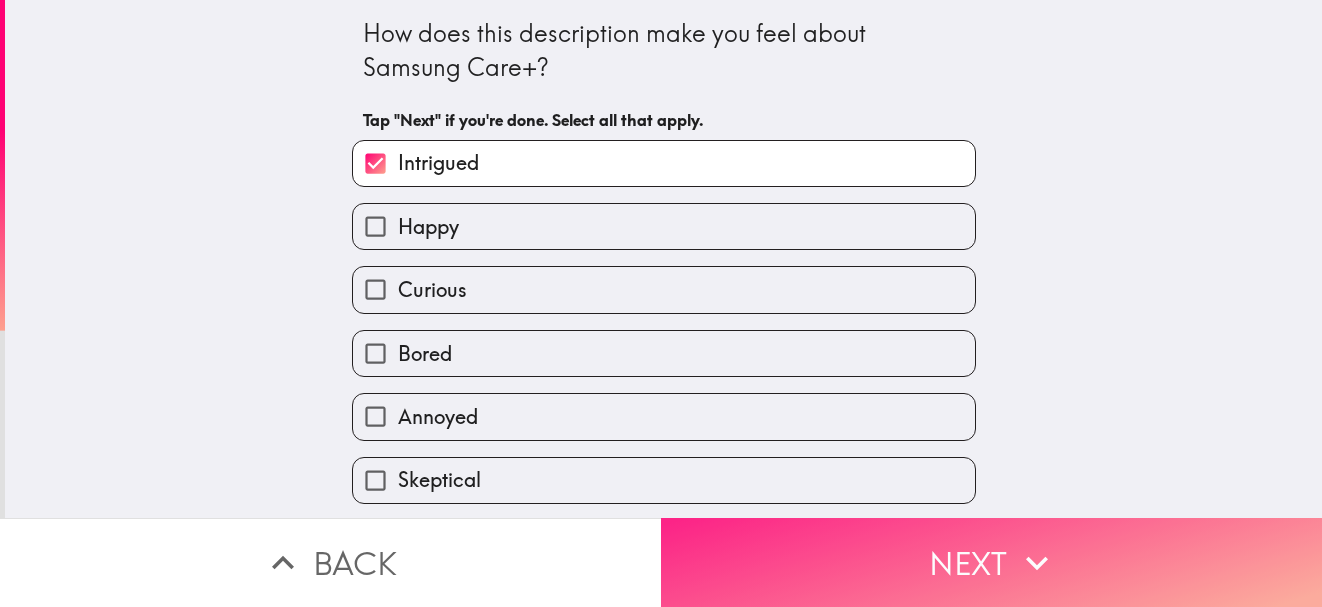 click on "Next" at bounding box center [991, 562] 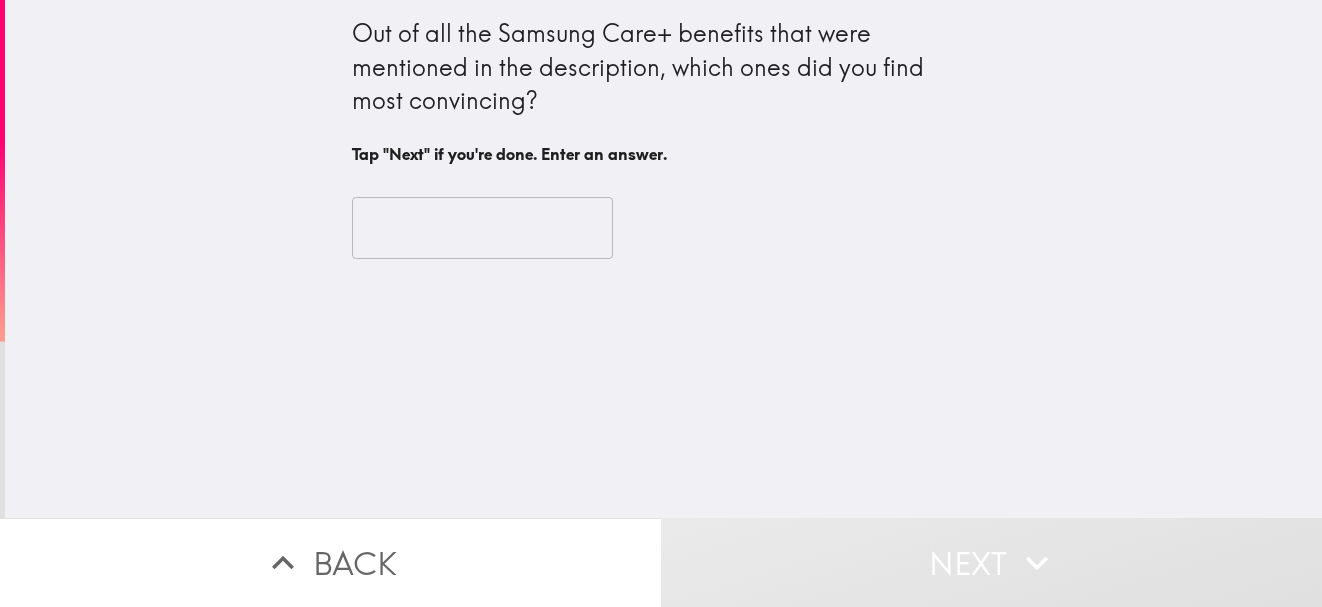 click at bounding box center [482, 228] 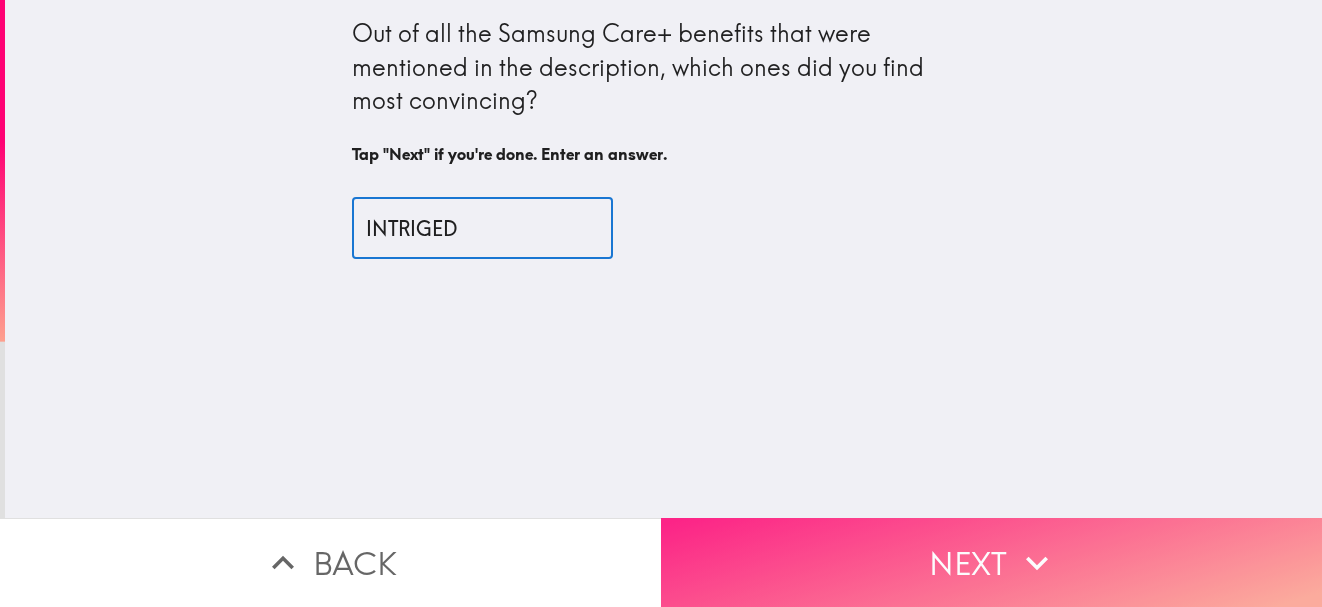 type on "INTRIGED" 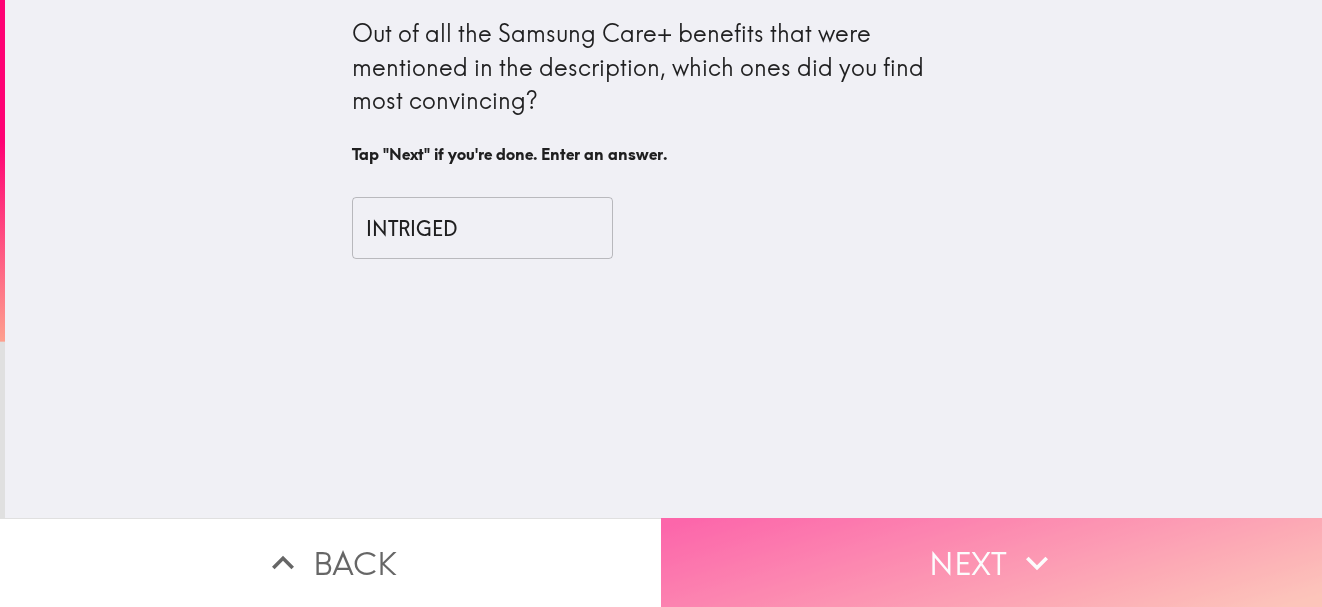 click on "Next" at bounding box center [991, 562] 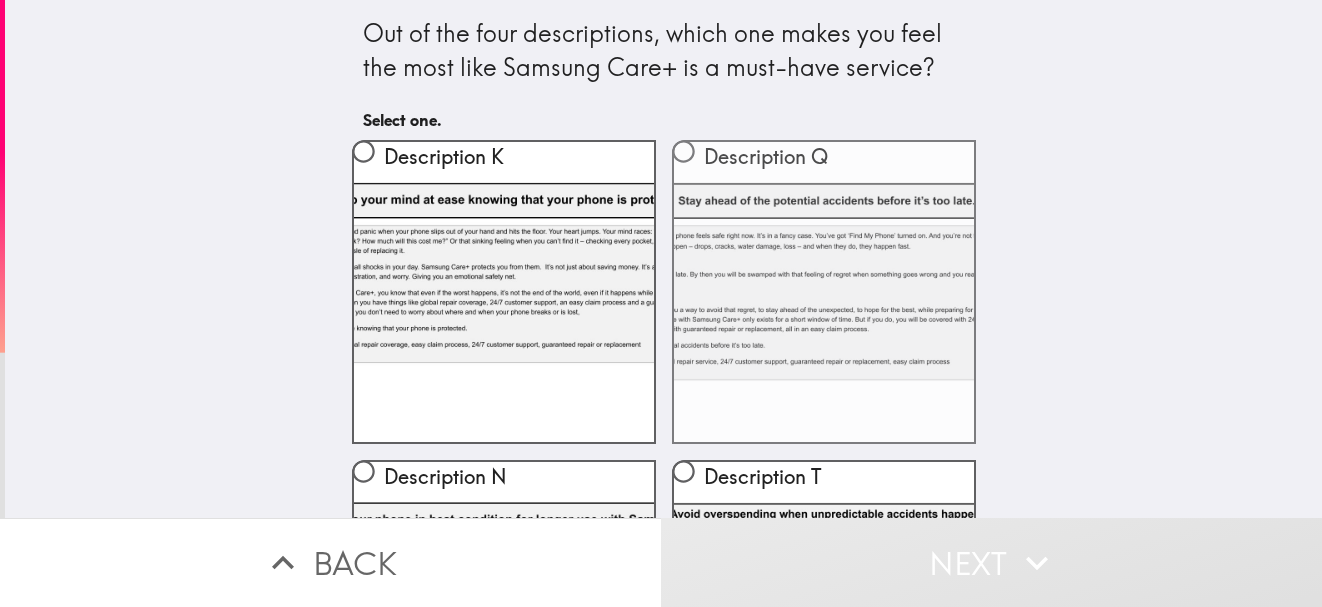click on "Description Q" at bounding box center [824, 292] 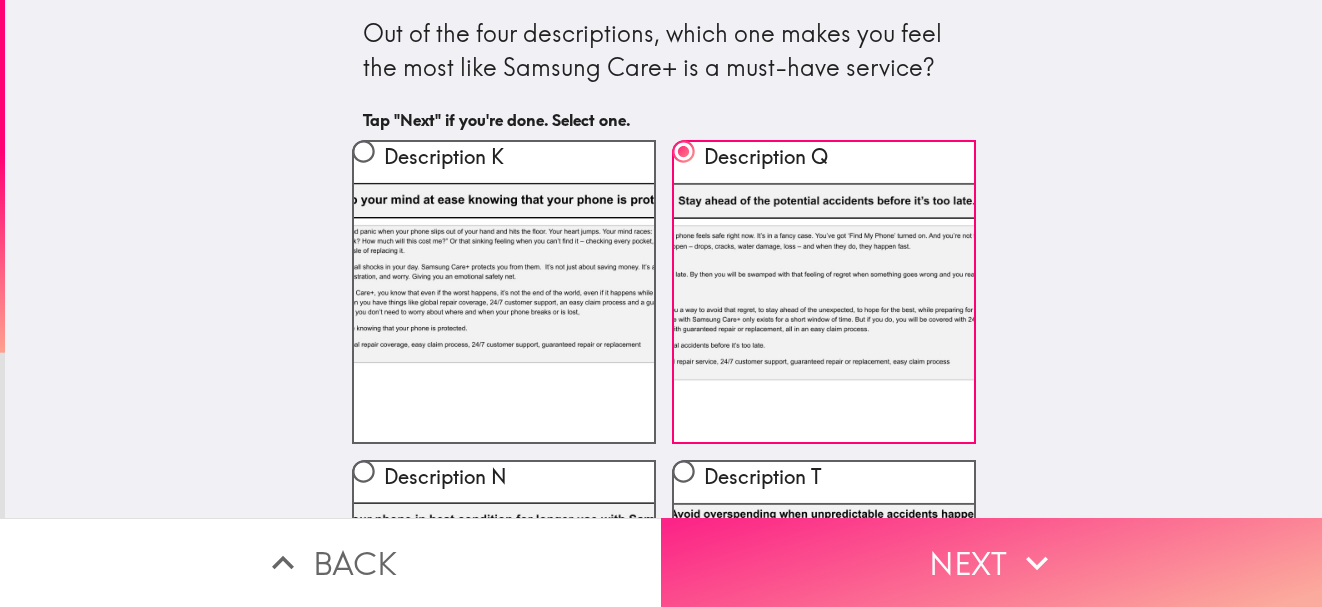 click on "Next" at bounding box center [991, 562] 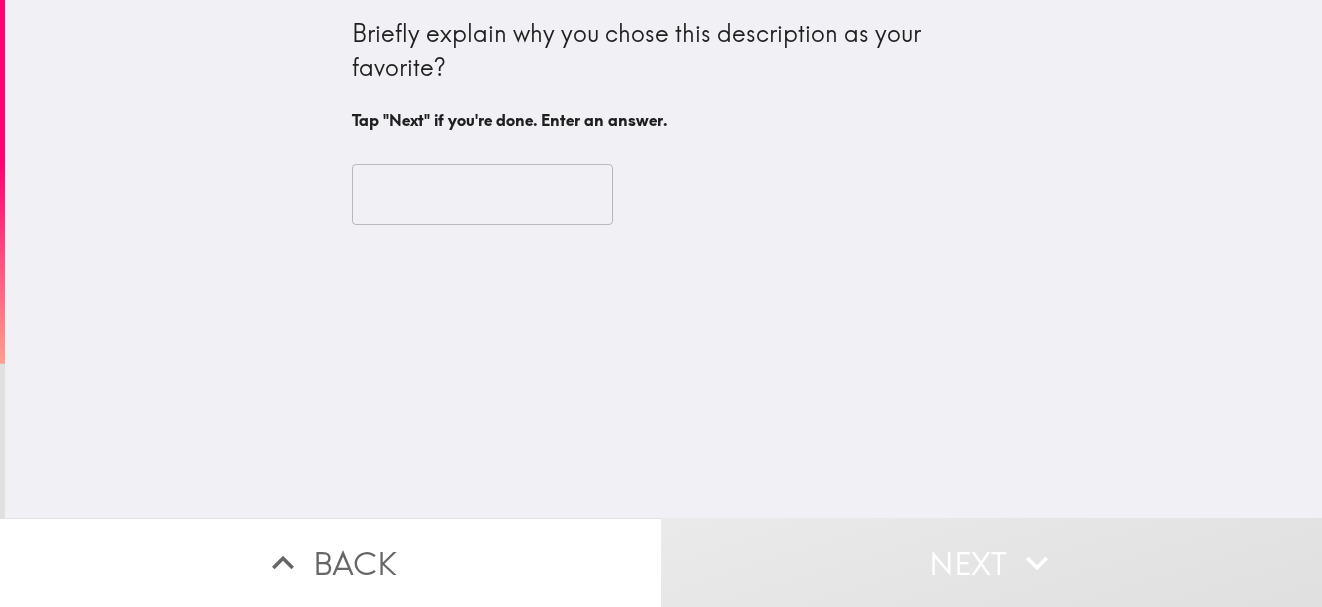 click at bounding box center [482, 195] 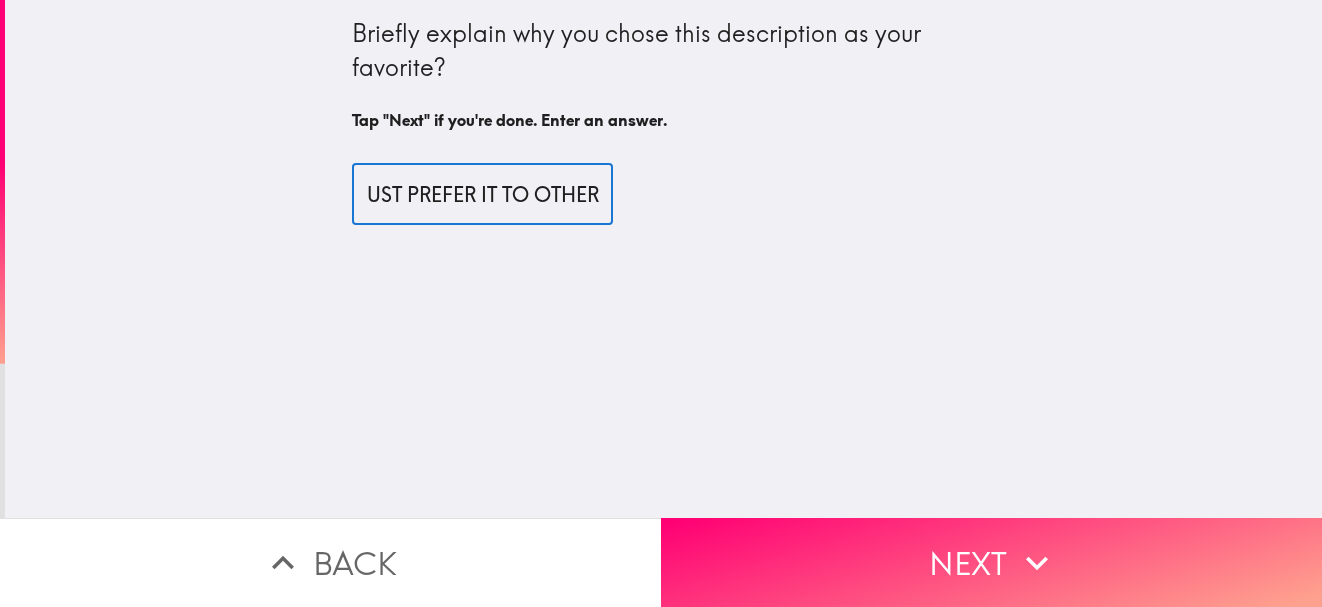 scroll, scrollTop: 0, scrollLeft: 39, axis: horizontal 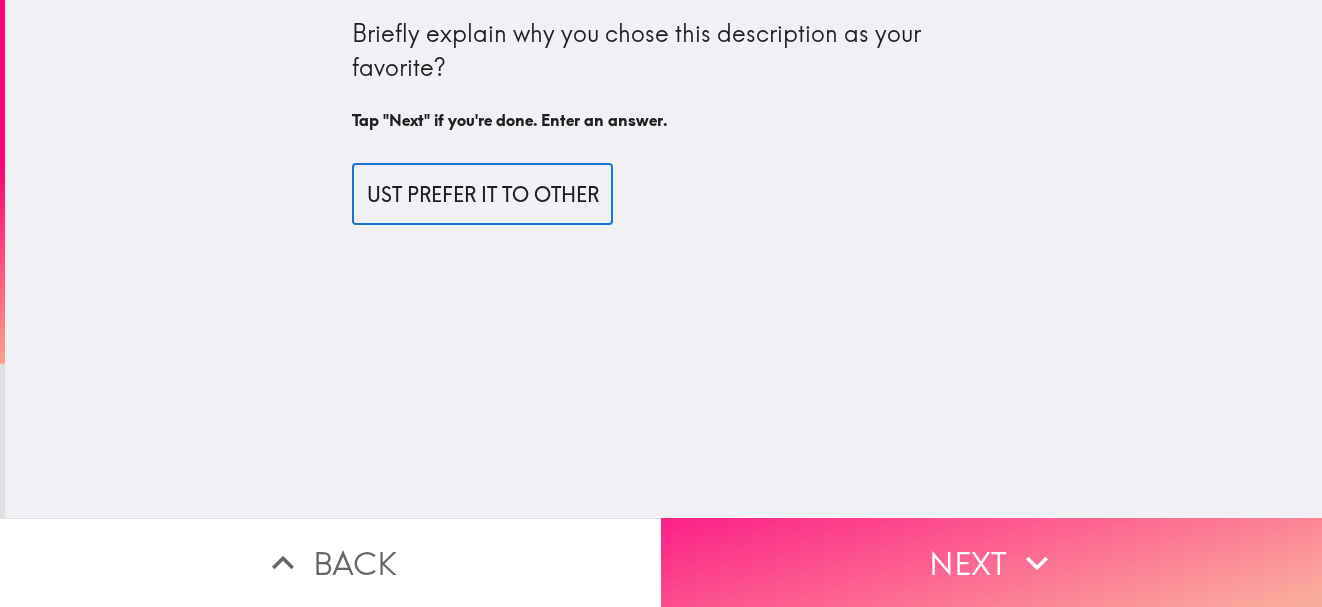 type on "I JUST PREFER IT TO OTHER" 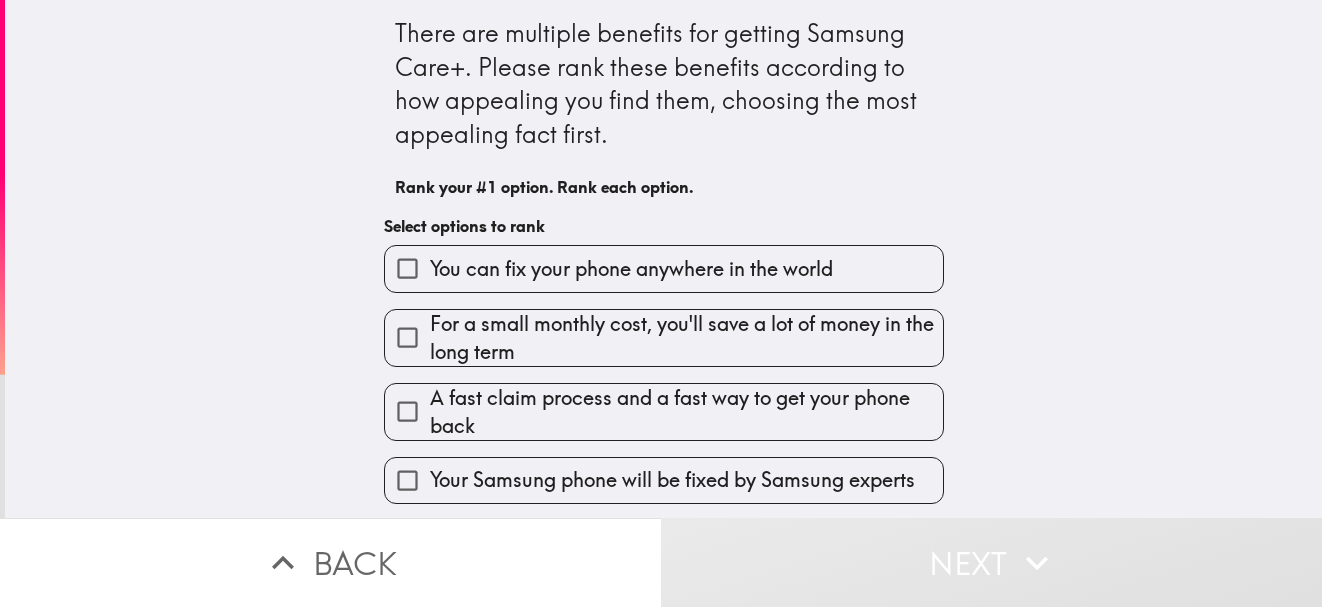 click on "You can fix your phone anywhere in the world" at bounding box center [631, 269] 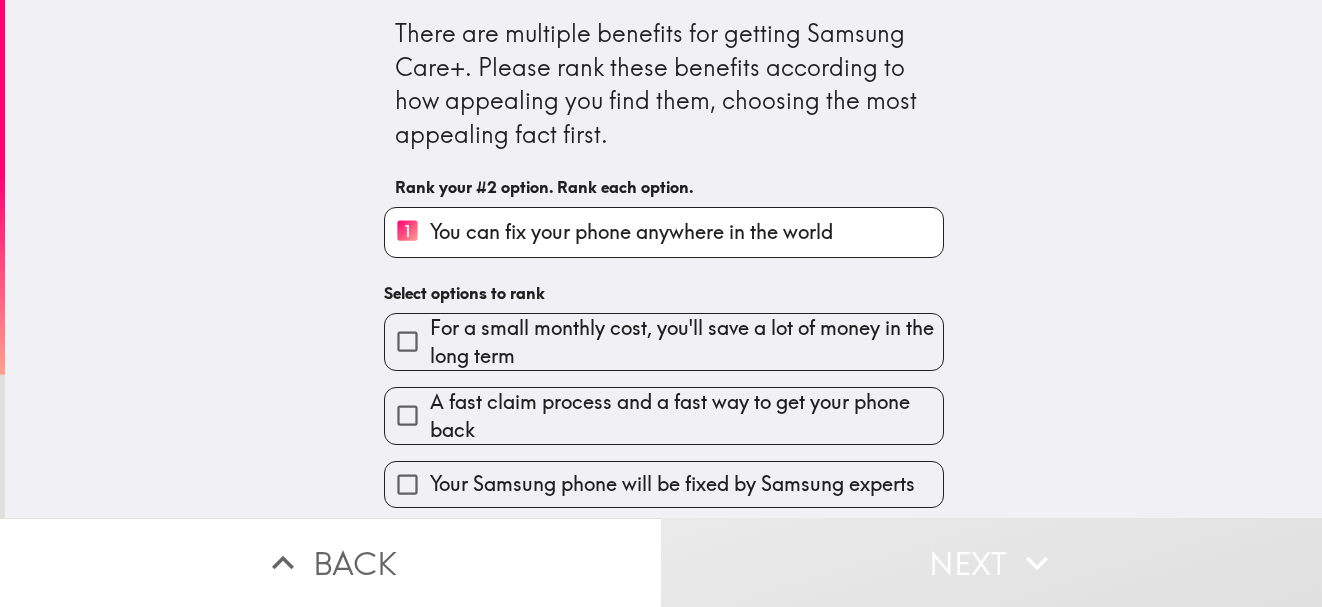 click on "For a small monthly cost, you'll save a lot of money in the long term" at bounding box center (686, 342) 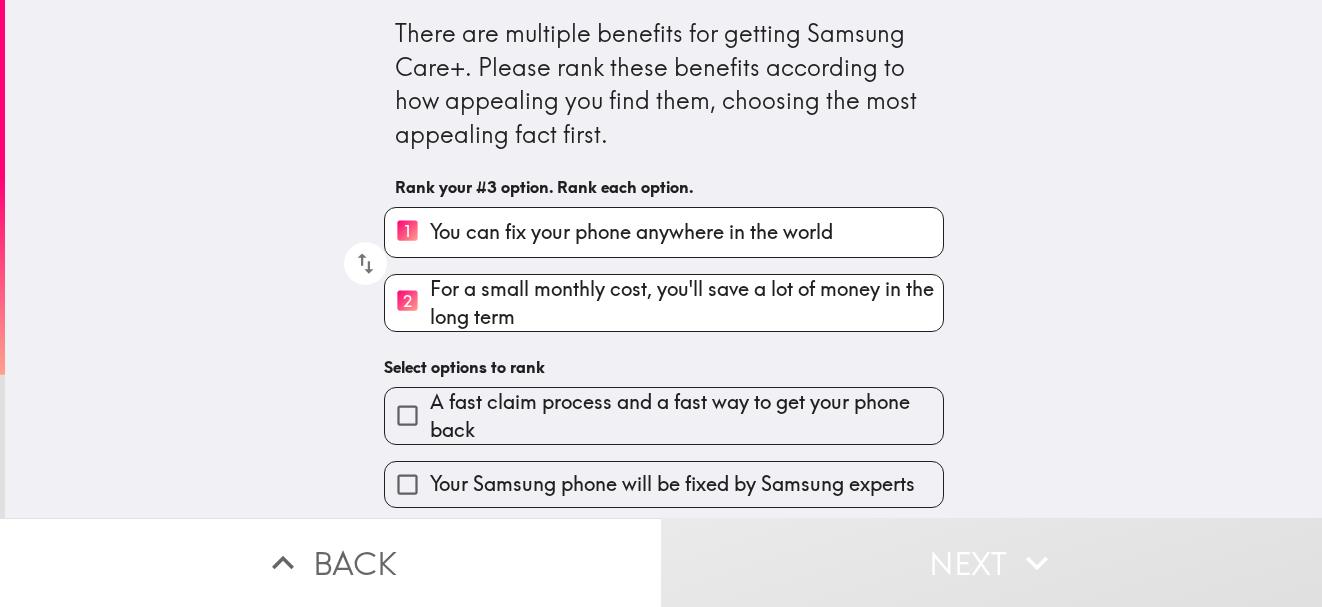 click on "Your Samsung phone will be fixed by Samsung experts" at bounding box center [656, 476] 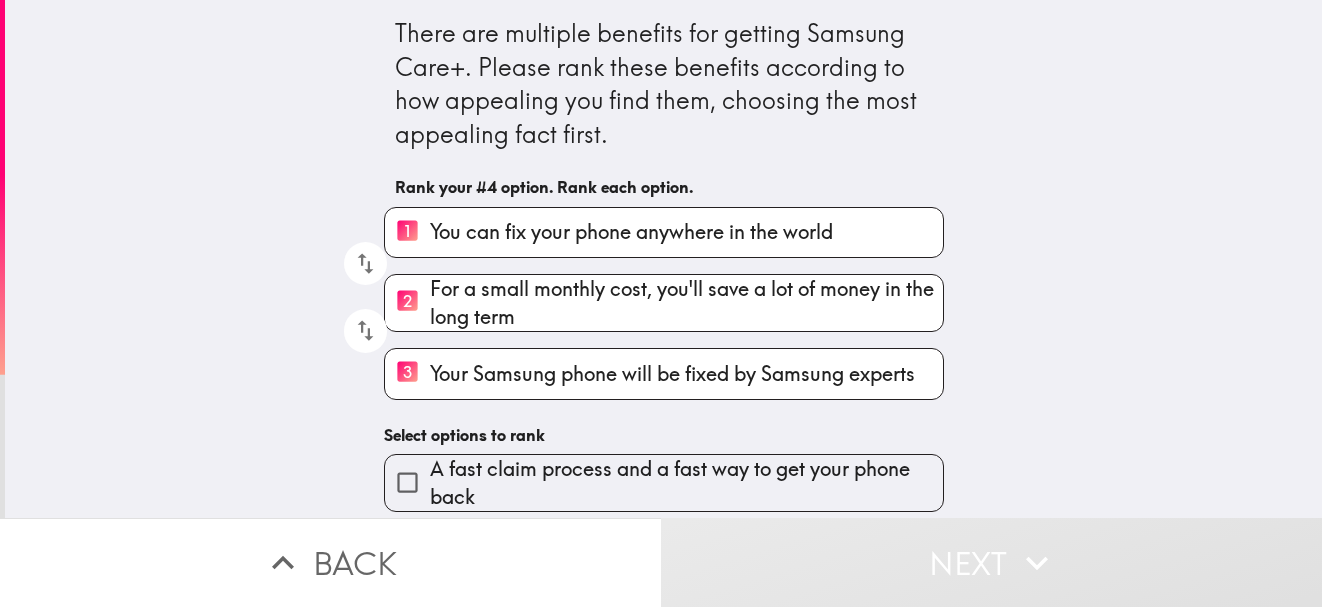 scroll, scrollTop: 4, scrollLeft: 0, axis: vertical 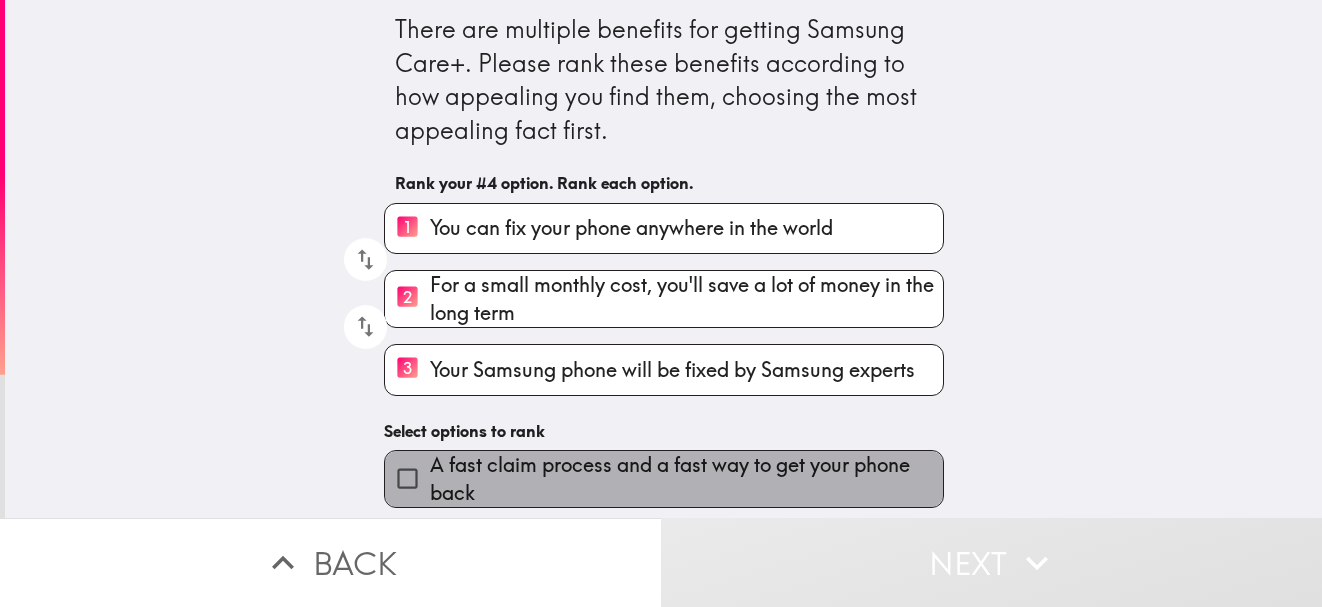 click on "A fast claim process and a fast way to get your phone back" at bounding box center (686, 479) 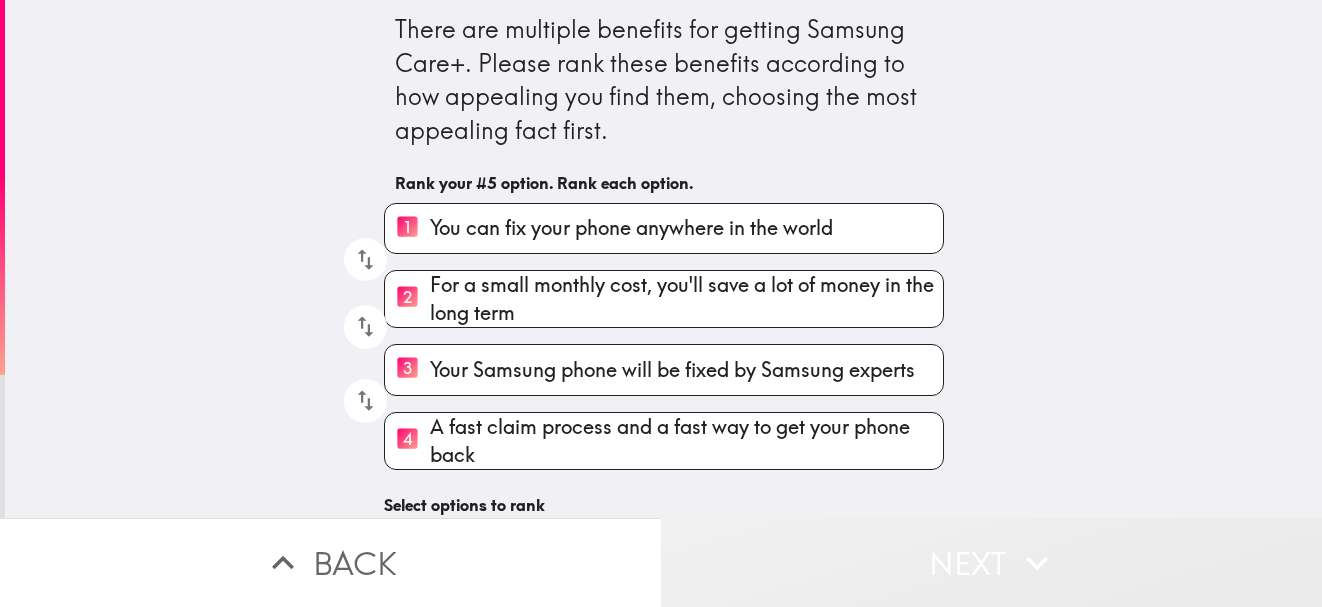 click on "Next" at bounding box center (991, 562) 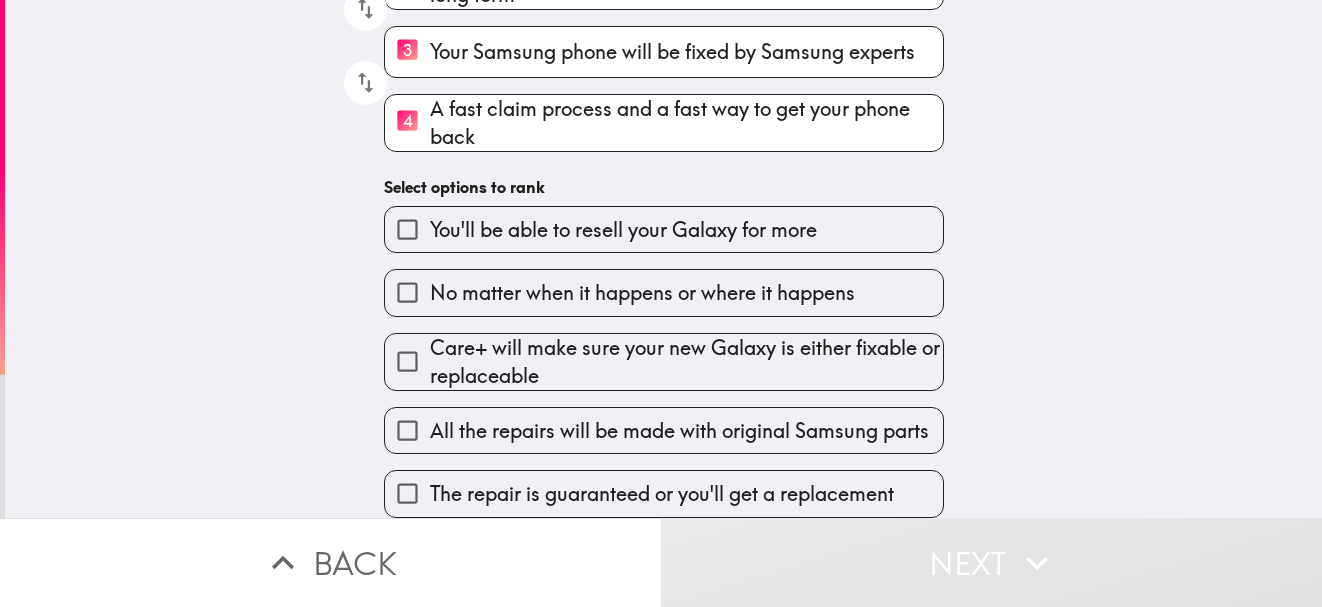 scroll, scrollTop: 337, scrollLeft: 0, axis: vertical 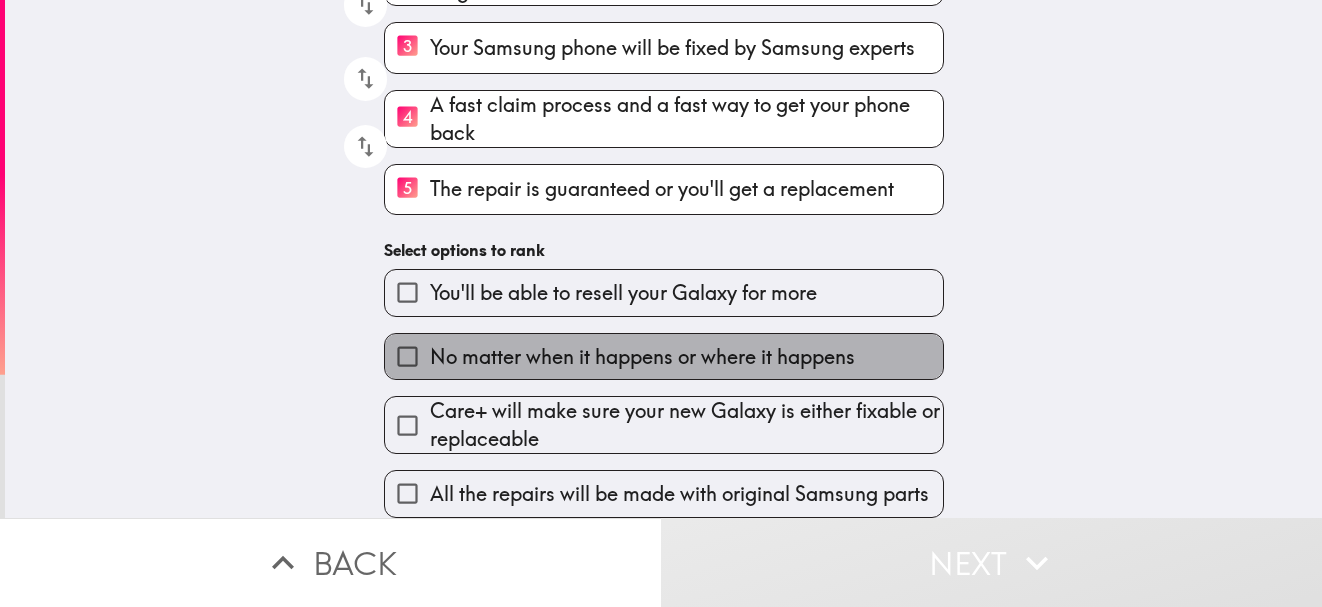 click on "No matter when it happens or where it happens" at bounding box center (642, 357) 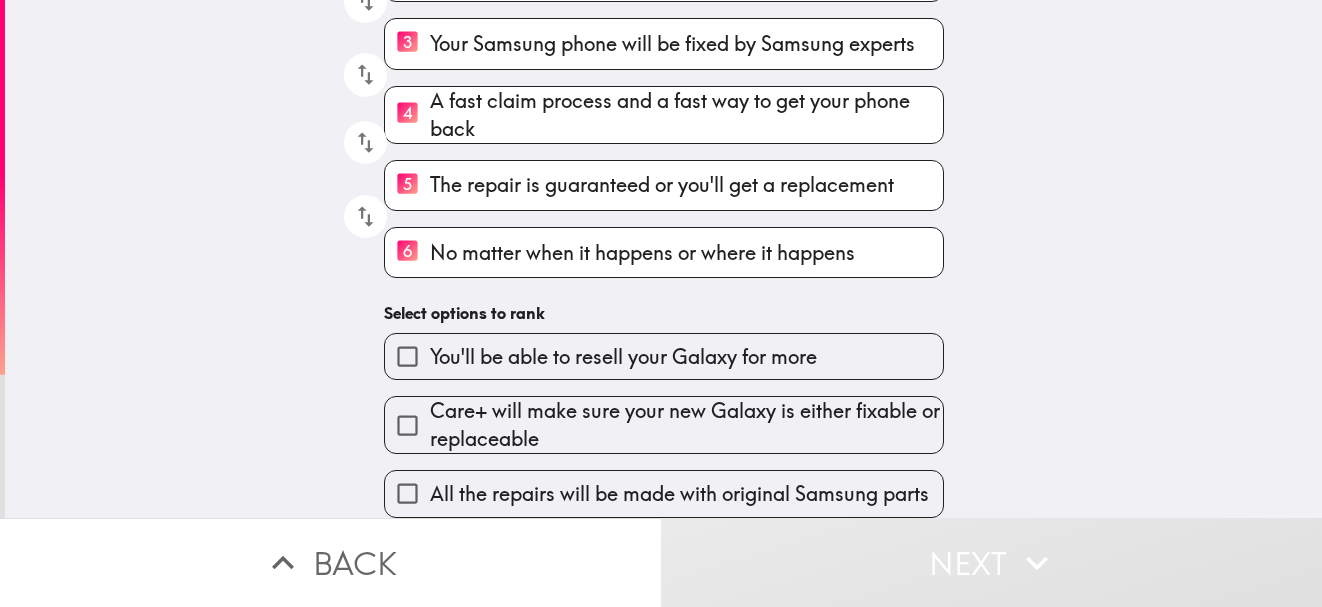 click on "Care+ will make sure your new Galaxy is either fixable or replaceable" at bounding box center [686, 425] 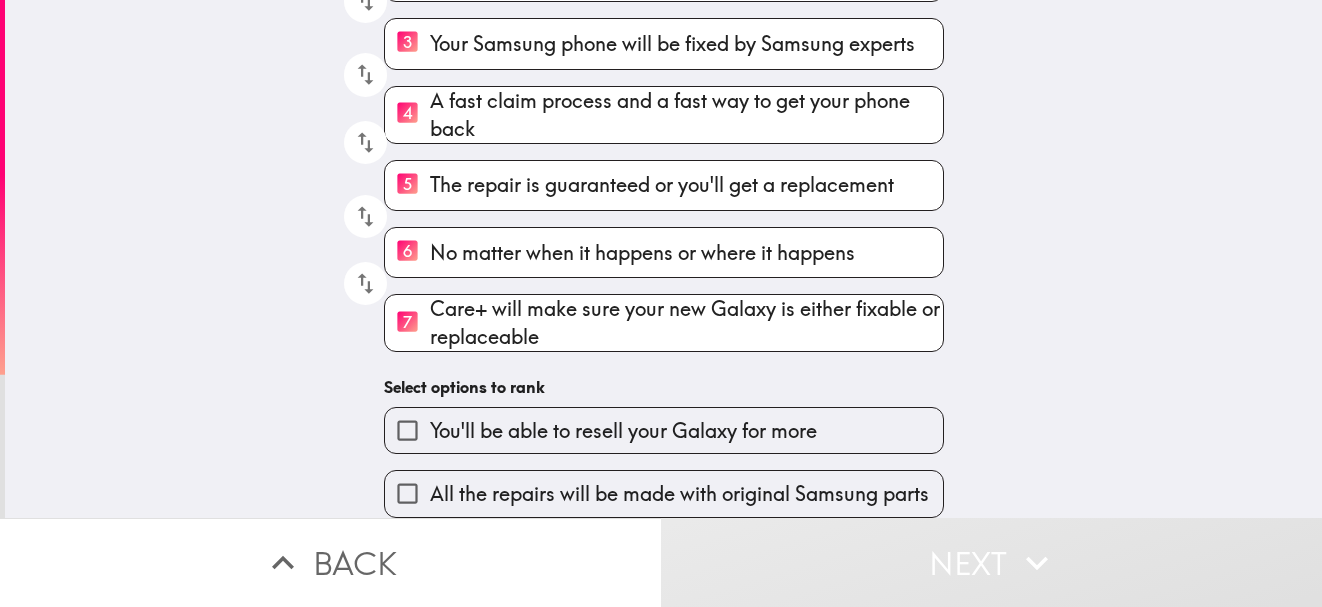 click on "All the repairs will be made with original Samsung parts" at bounding box center (679, 494) 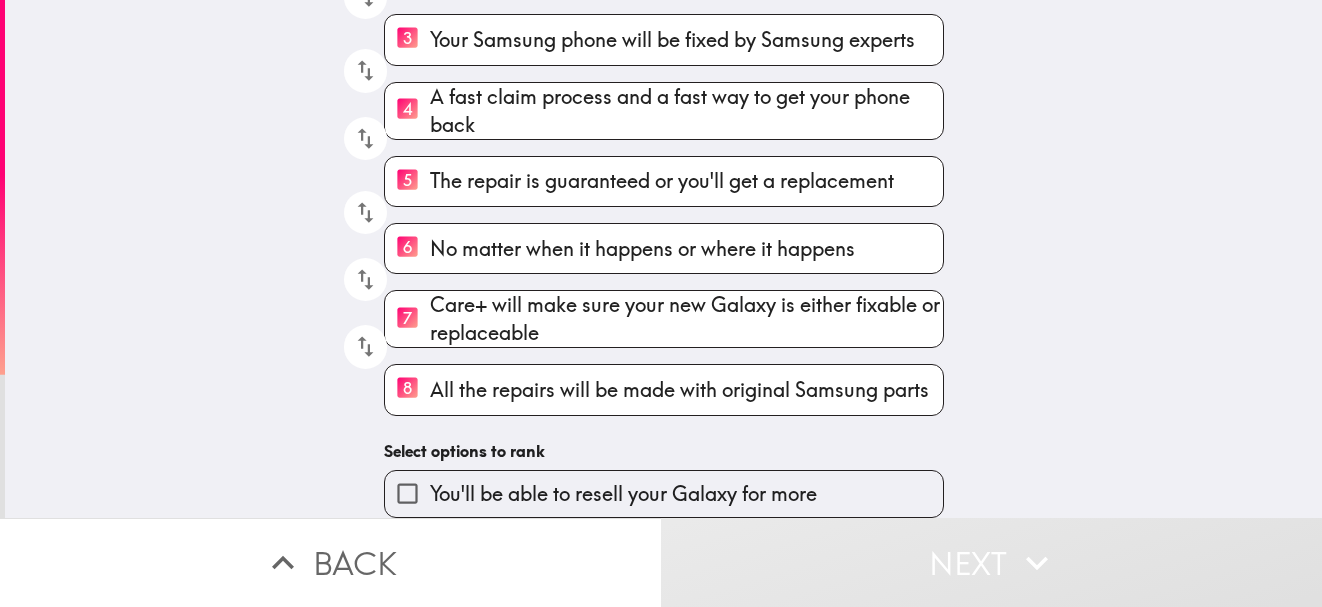 scroll, scrollTop: 344, scrollLeft: 0, axis: vertical 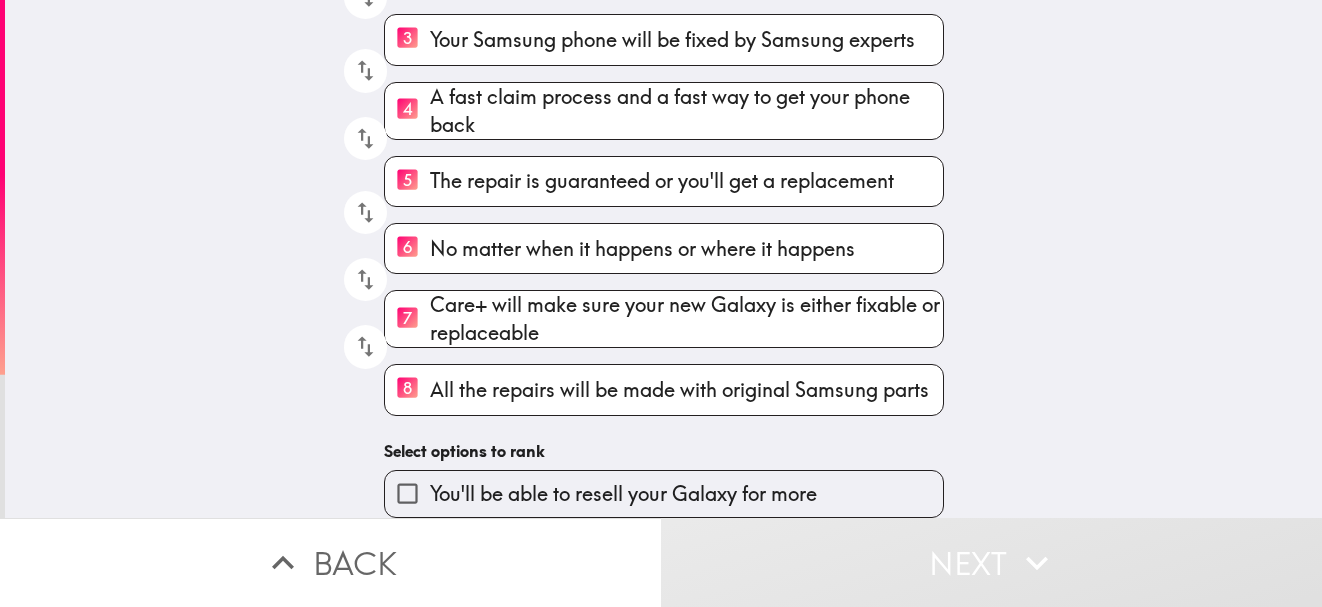 click on "You'll be able to resell your Galaxy for more" at bounding box center (623, 494) 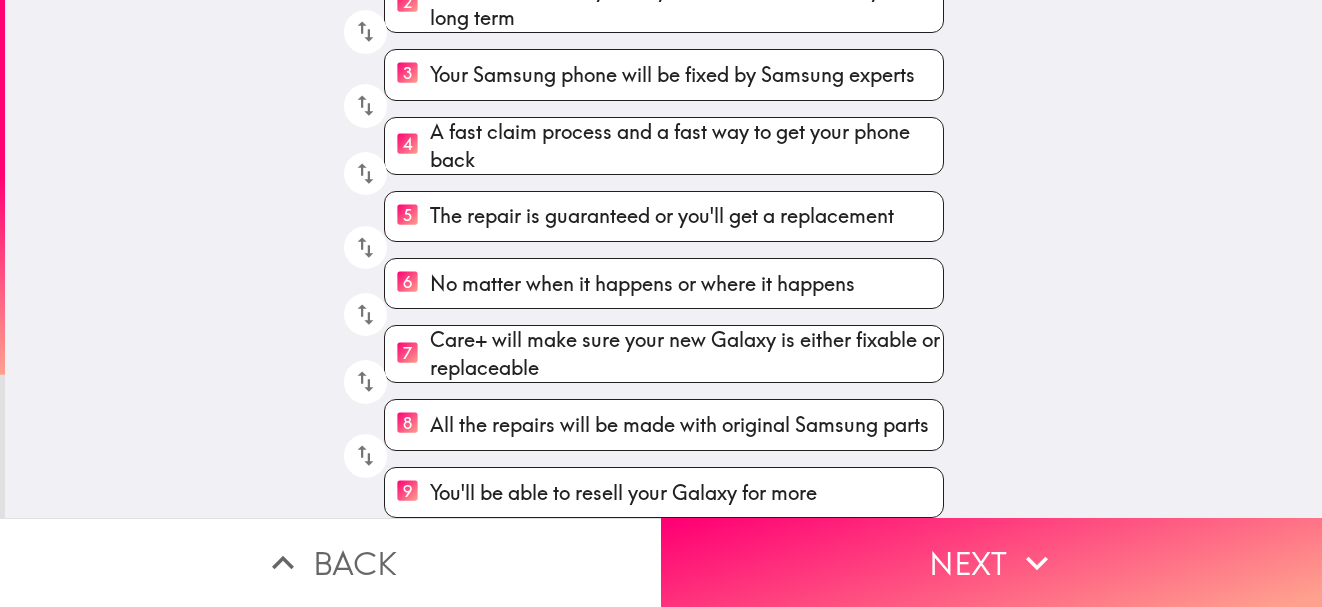 scroll, scrollTop: 314, scrollLeft: 0, axis: vertical 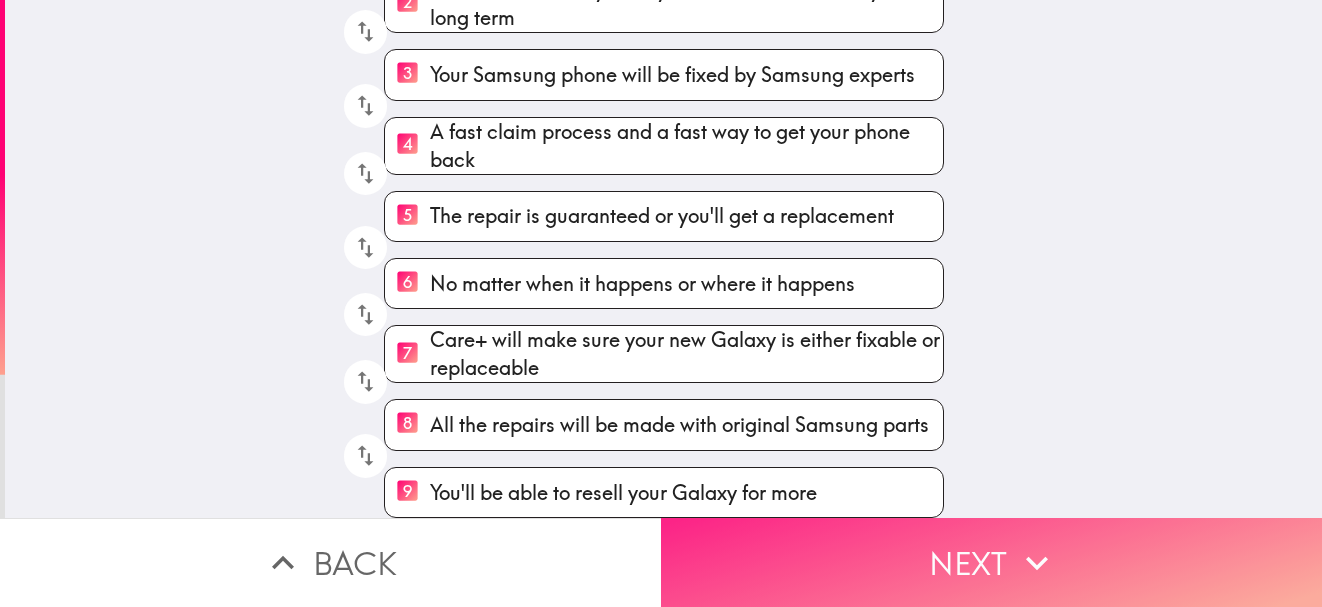 click 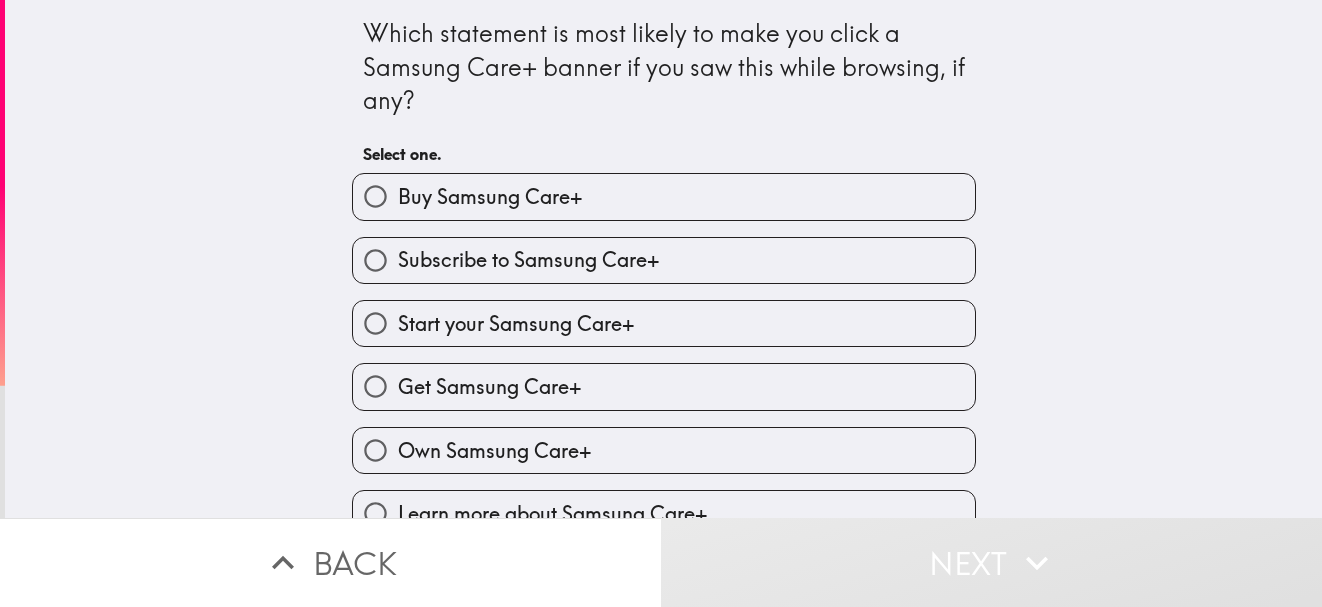 click on "Buy Samsung Care+" at bounding box center (664, 196) 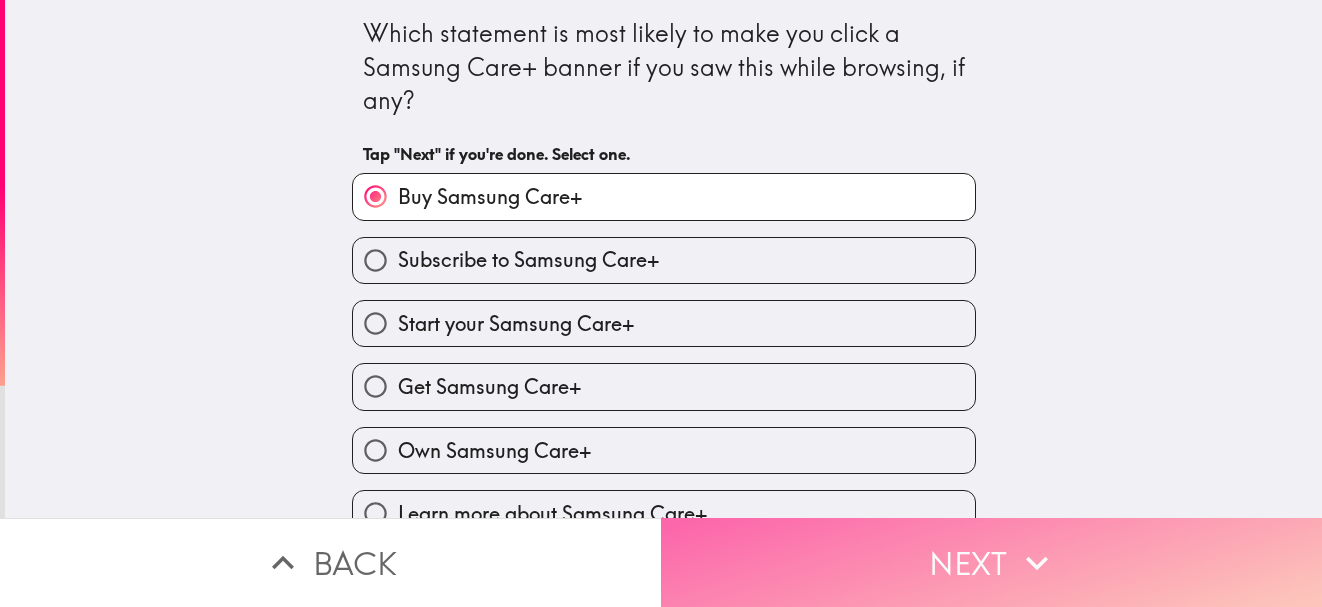 click on "Next" at bounding box center (991, 562) 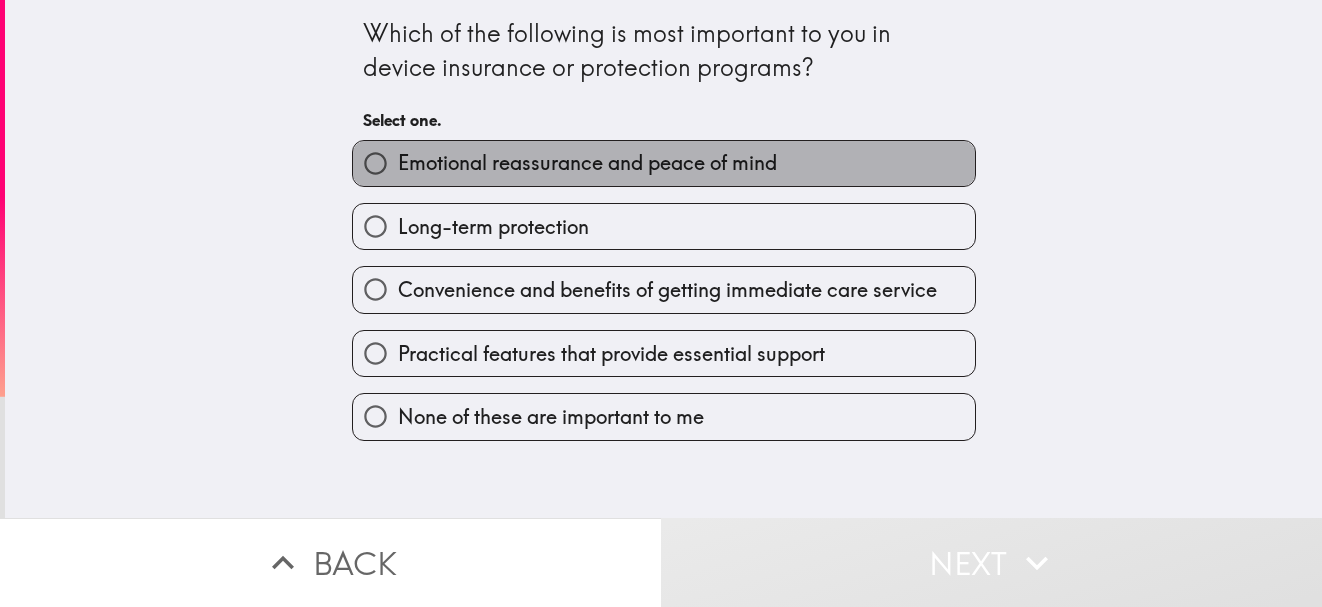 click on "Emotional reassurance and peace of mind" at bounding box center [664, 163] 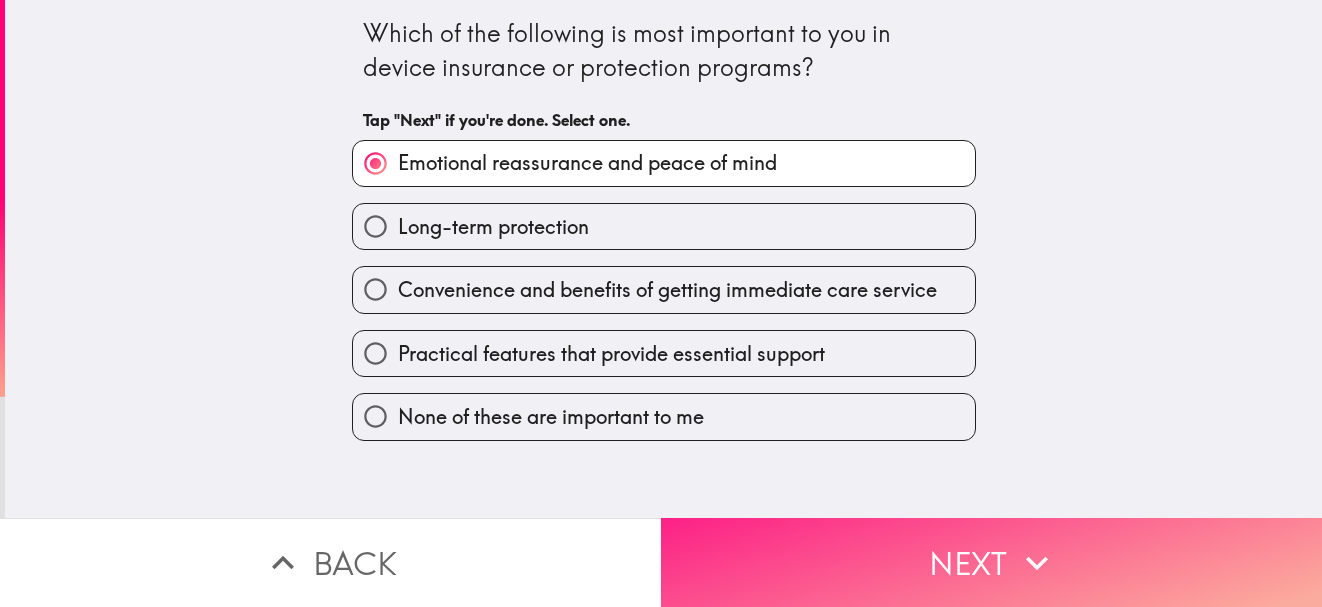 click on "Next" at bounding box center [991, 562] 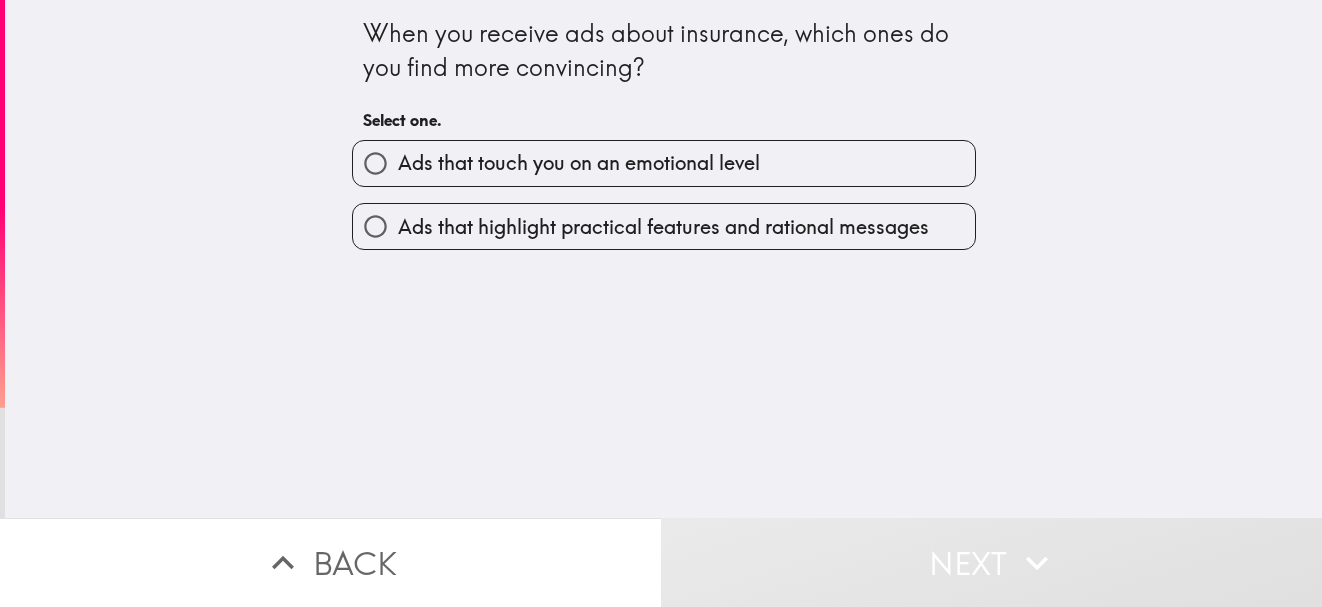 click on "Ads that highlight practical features and rational messages" at bounding box center [663, 227] 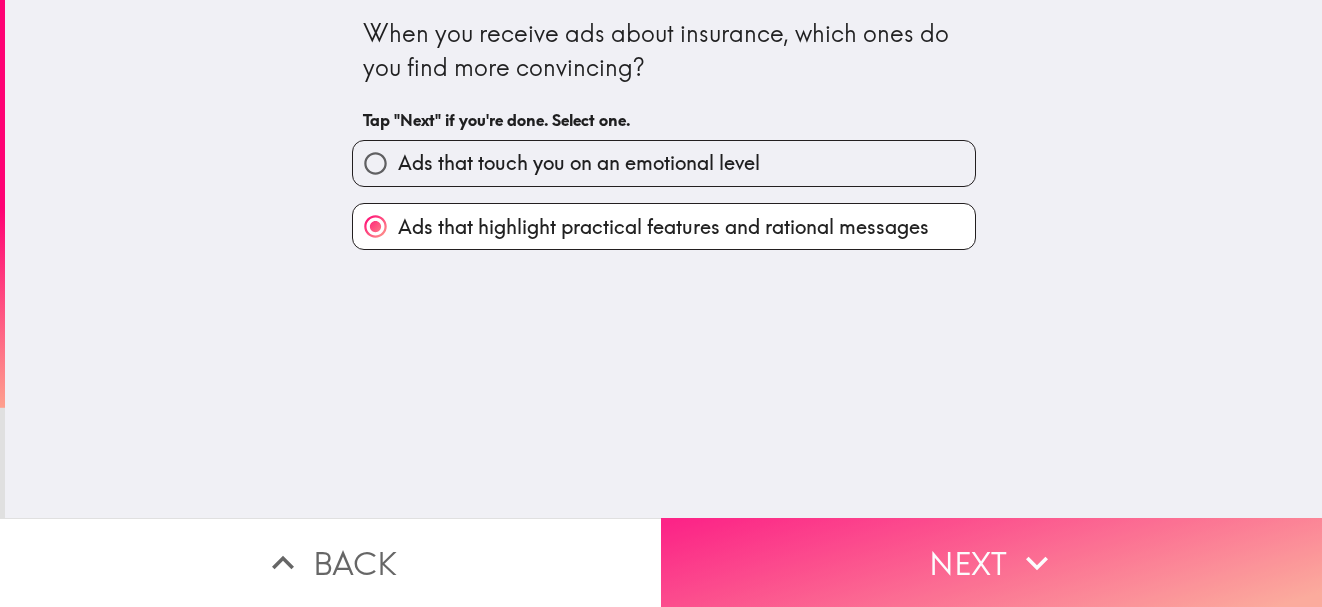 click on "Next" at bounding box center [991, 562] 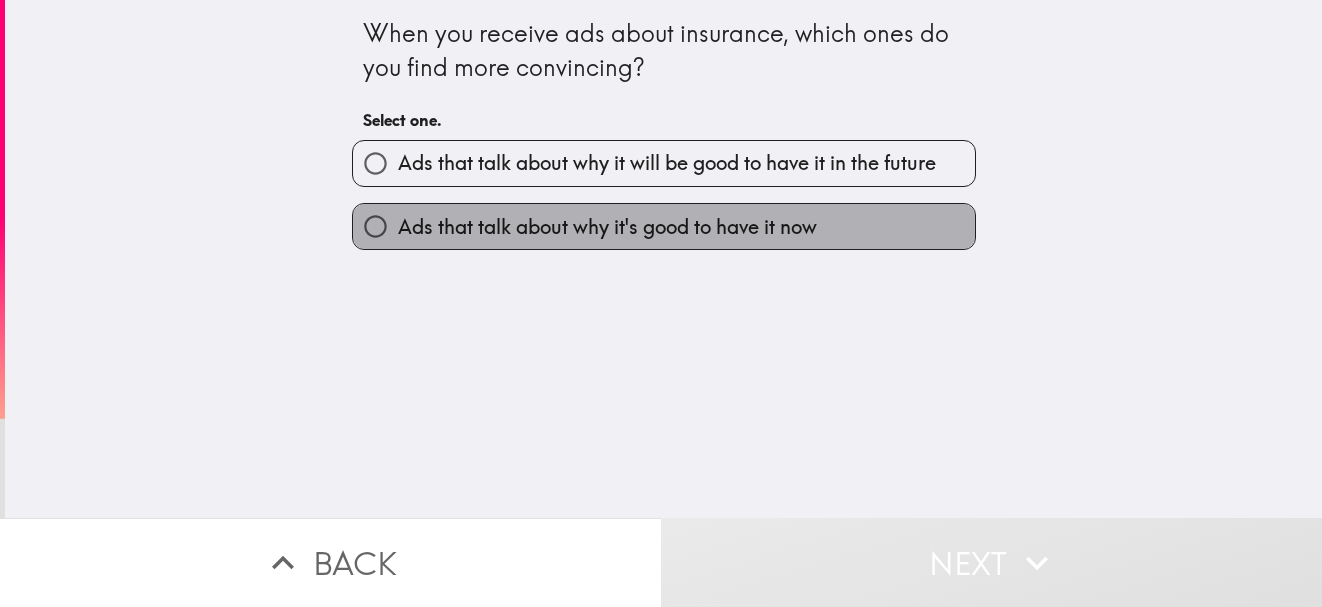 click on "Ads that talk about why it's good to have it now" at bounding box center (607, 227) 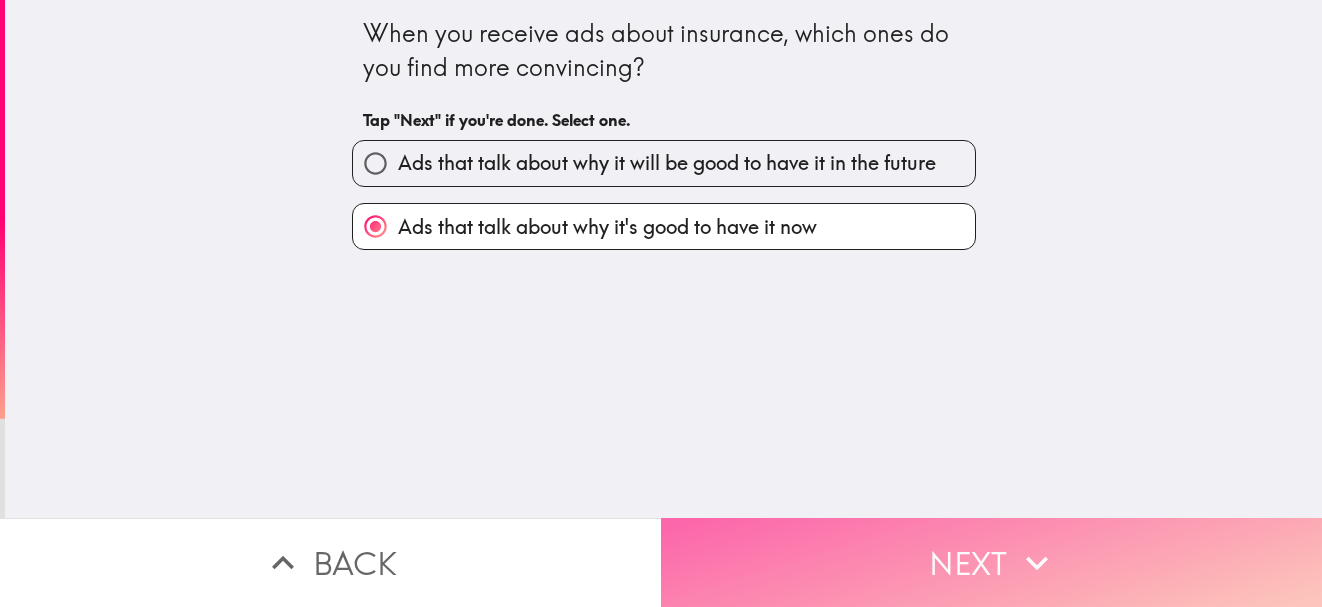click on "Next" at bounding box center [991, 562] 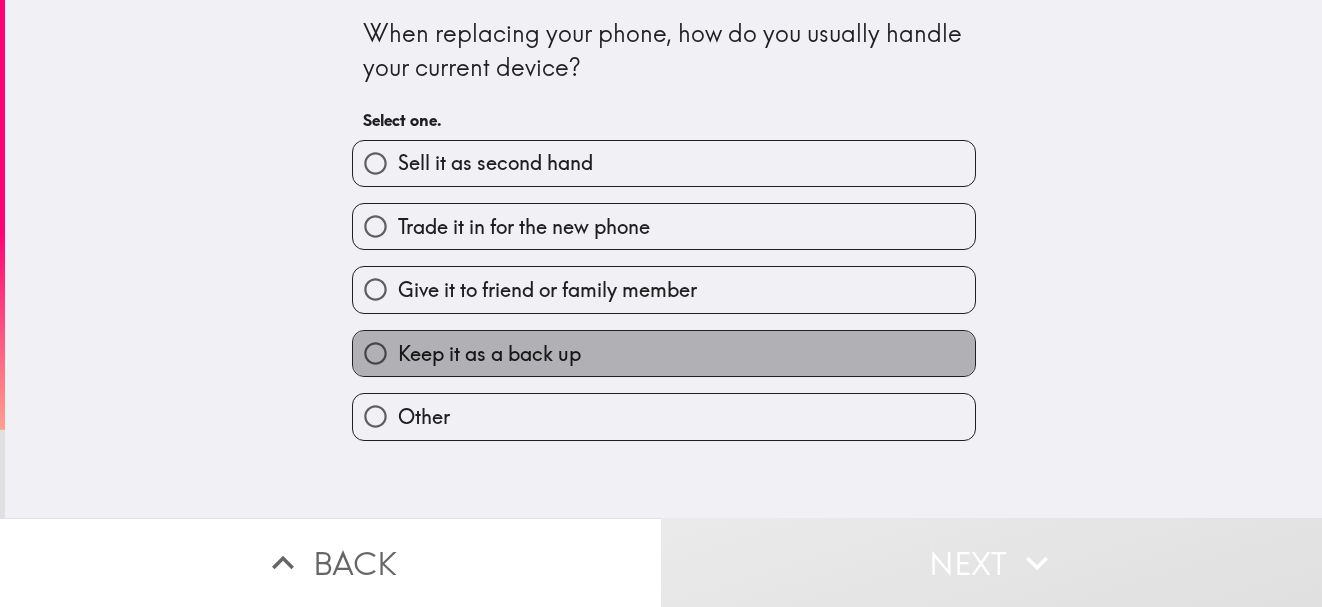 click on "Keep it as a back up" at bounding box center (664, 353) 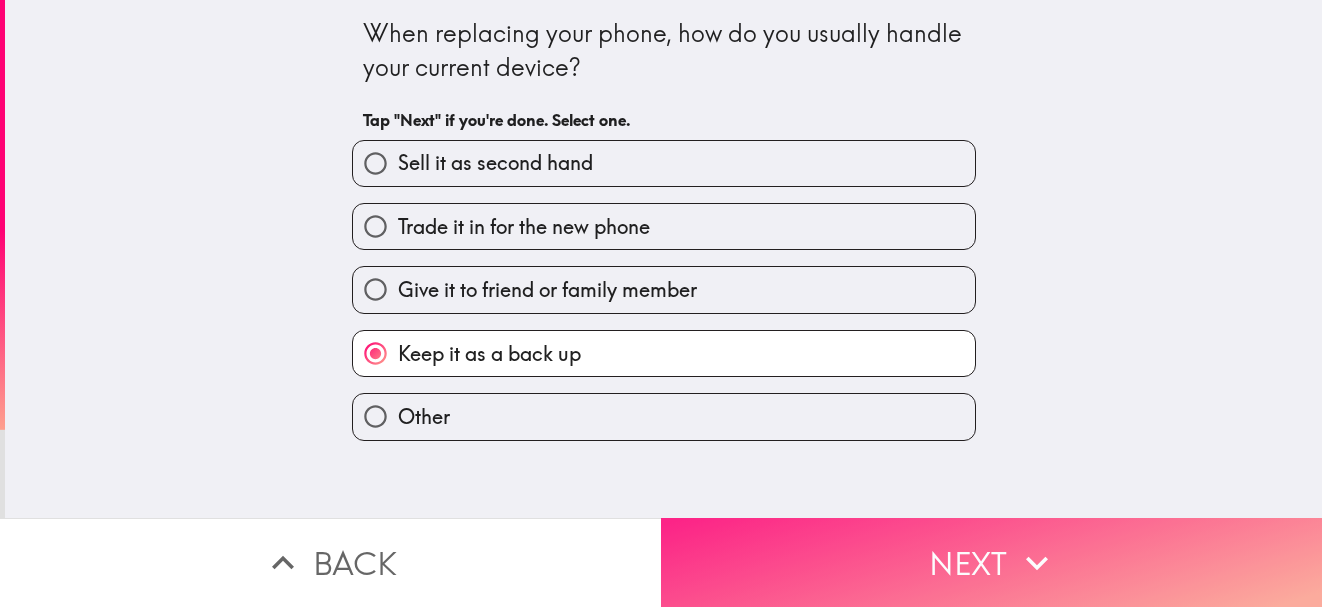 click on "Next" at bounding box center [991, 562] 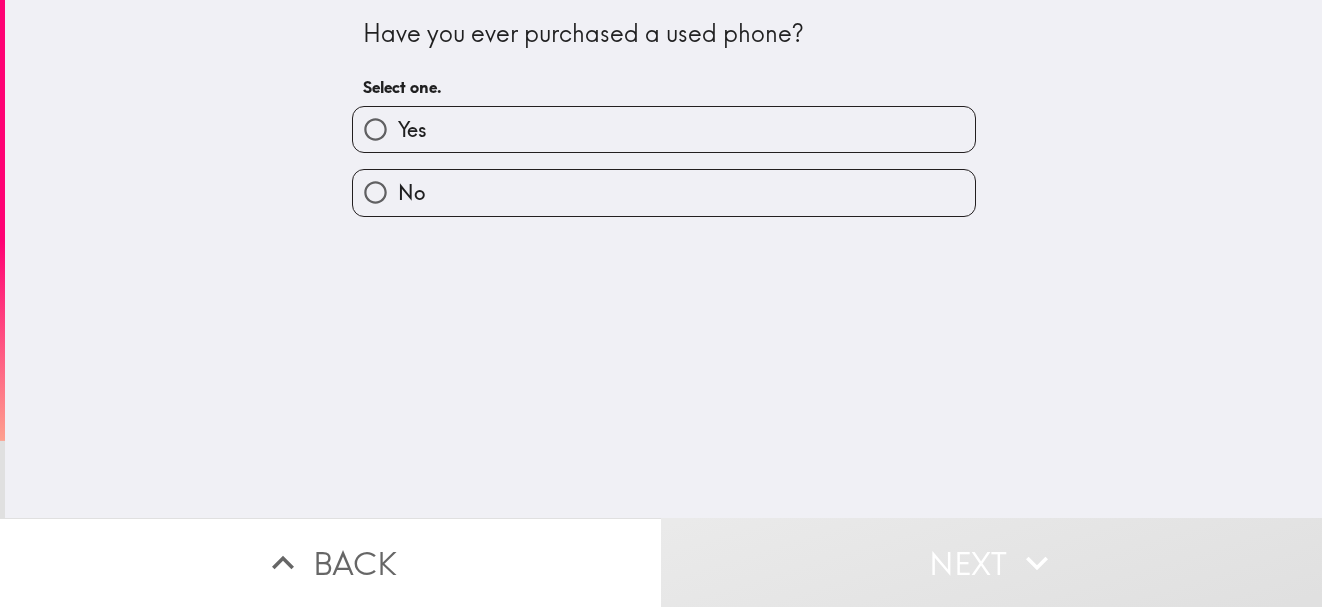 click on "No" at bounding box center (664, 192) 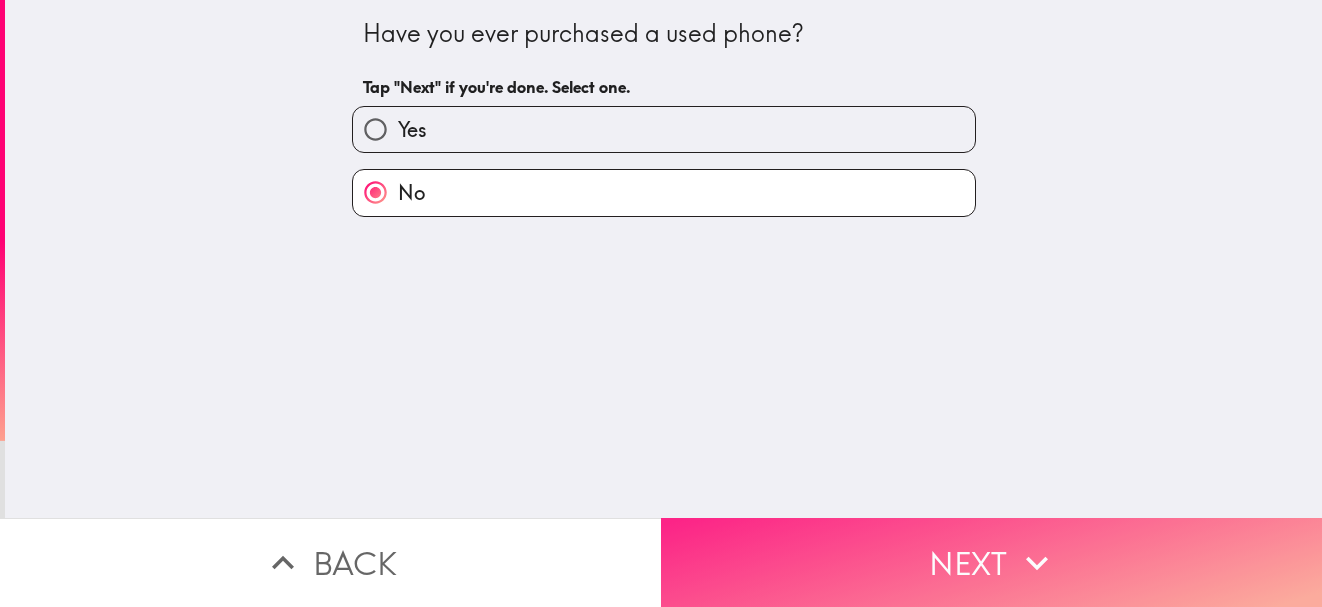 click on "Next" at bounding box center [991, 562] 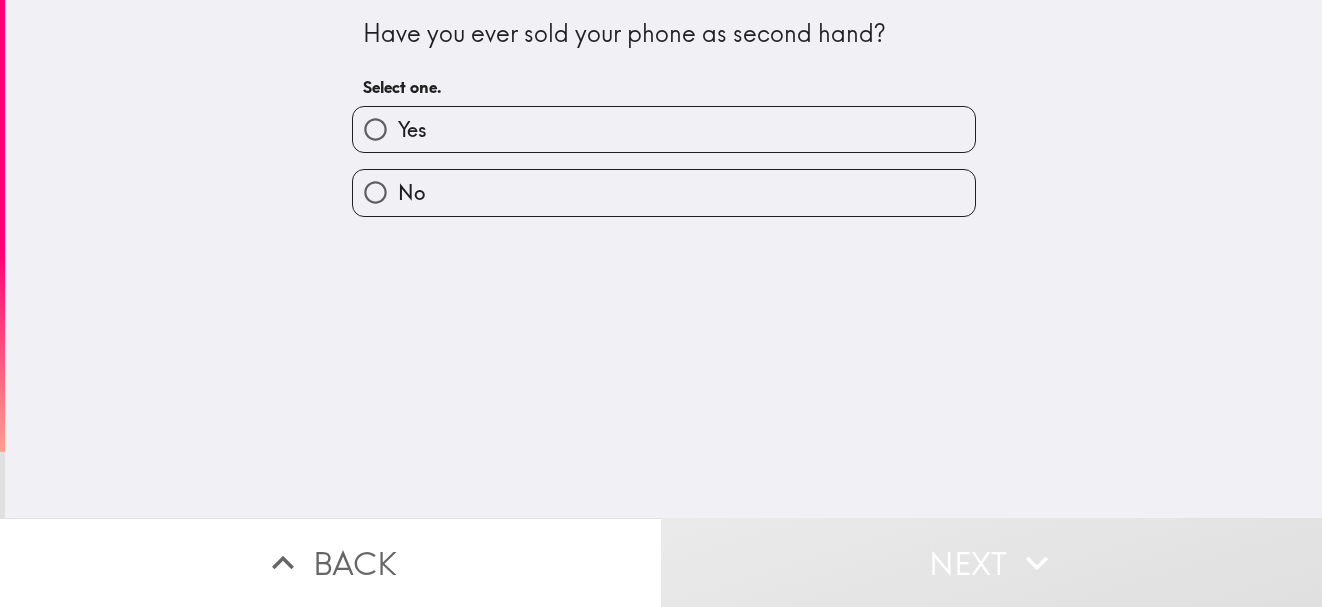 click on "No" at bounding box center [664, 192] 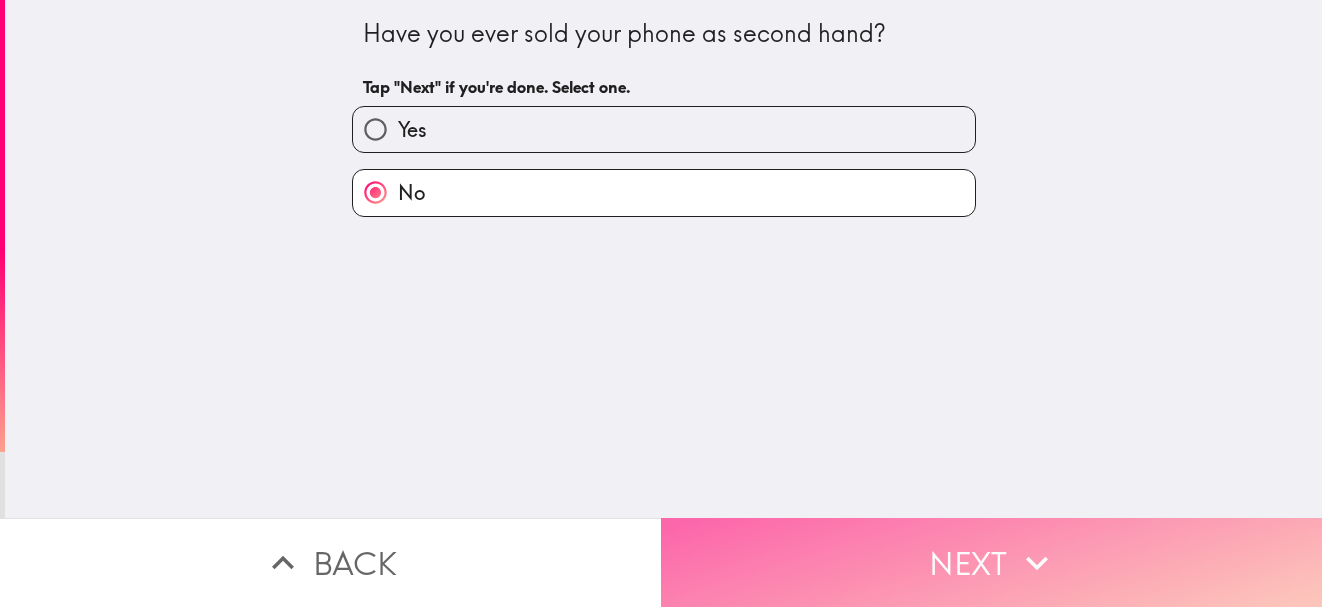 click on "Next" at bounding box center (991, 562) 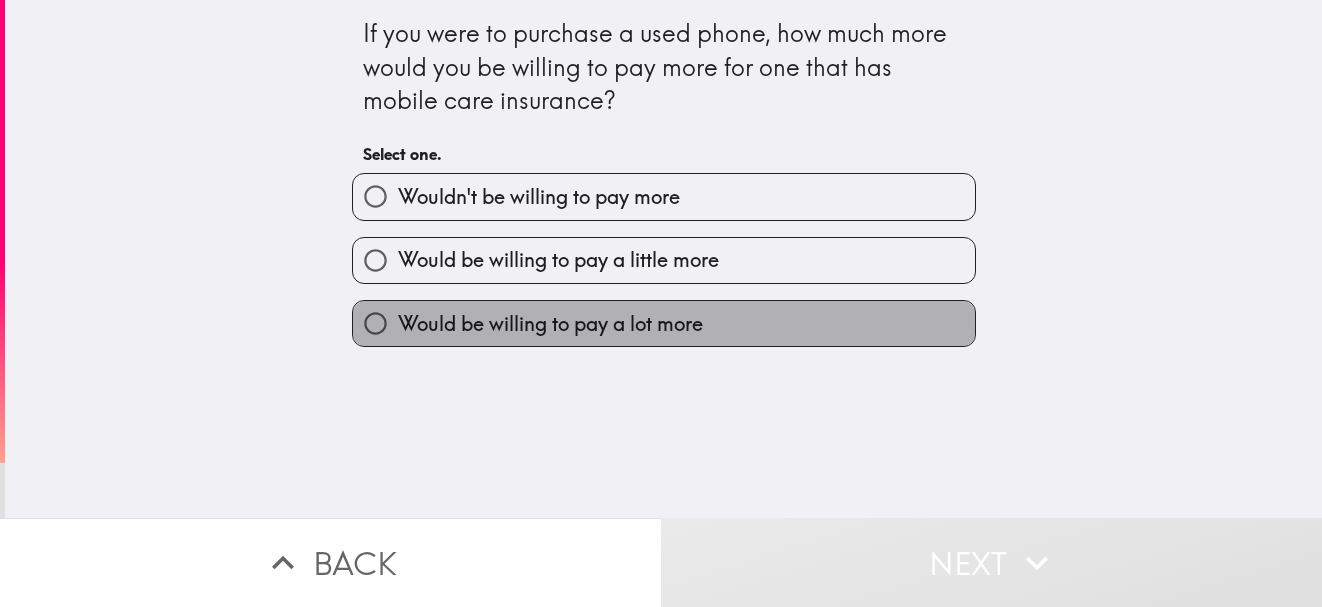 click on "Would be willing to pay a lot more" at bounding box center (664, 323) 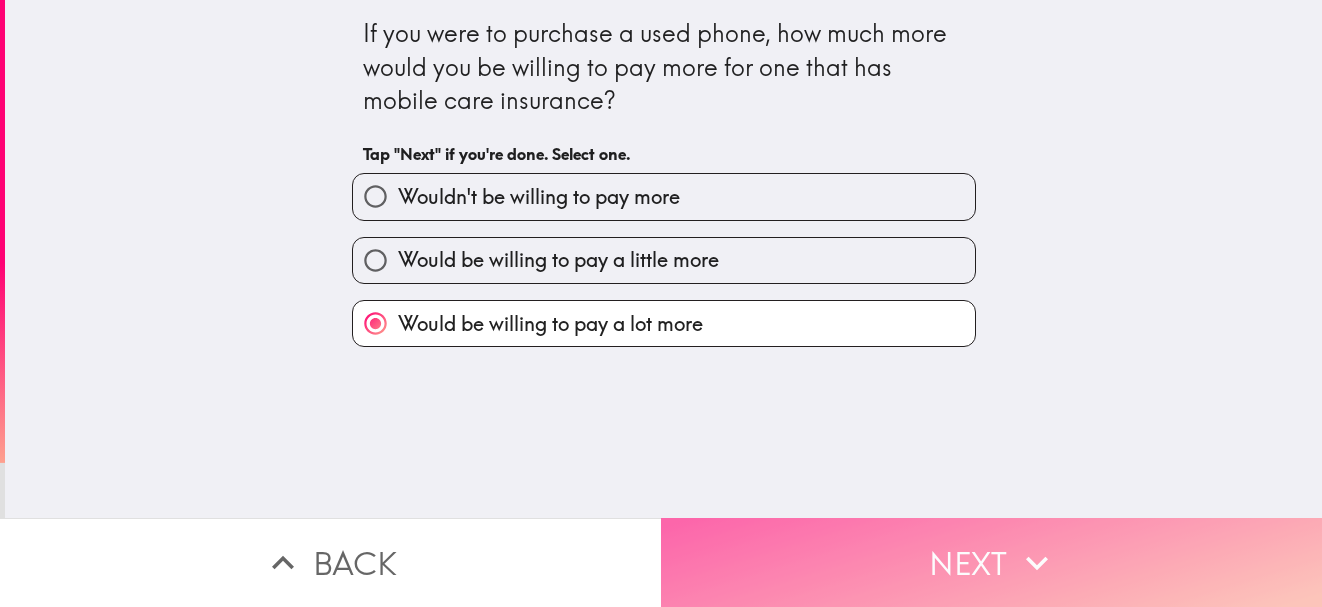click on "Next" at bounding box center (991, 562) 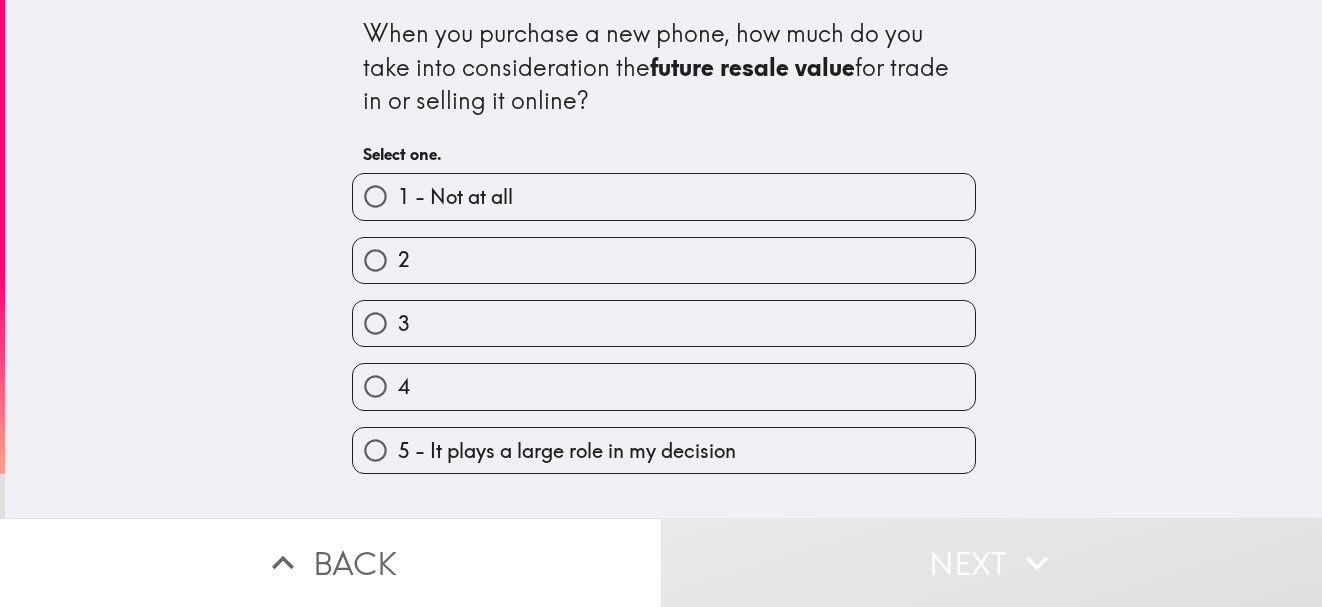 click on "5 - It plays a large role in my decision" at bounding box center [664, 450] 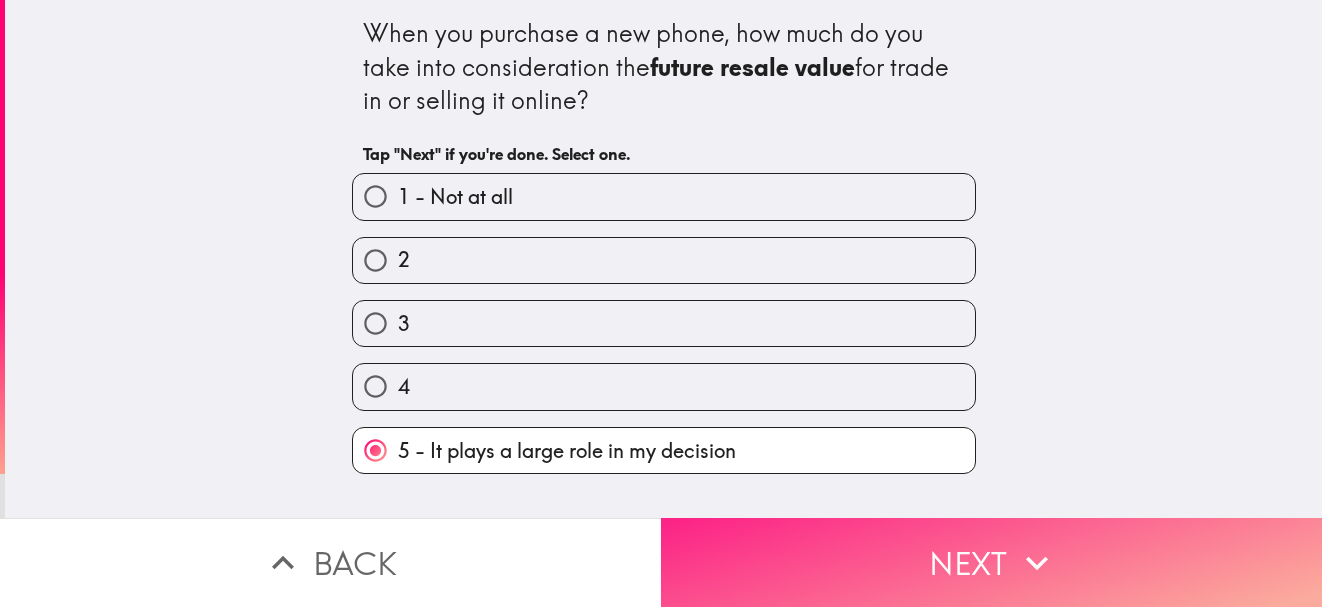 click on "Next" at bounding box center (991, 562) 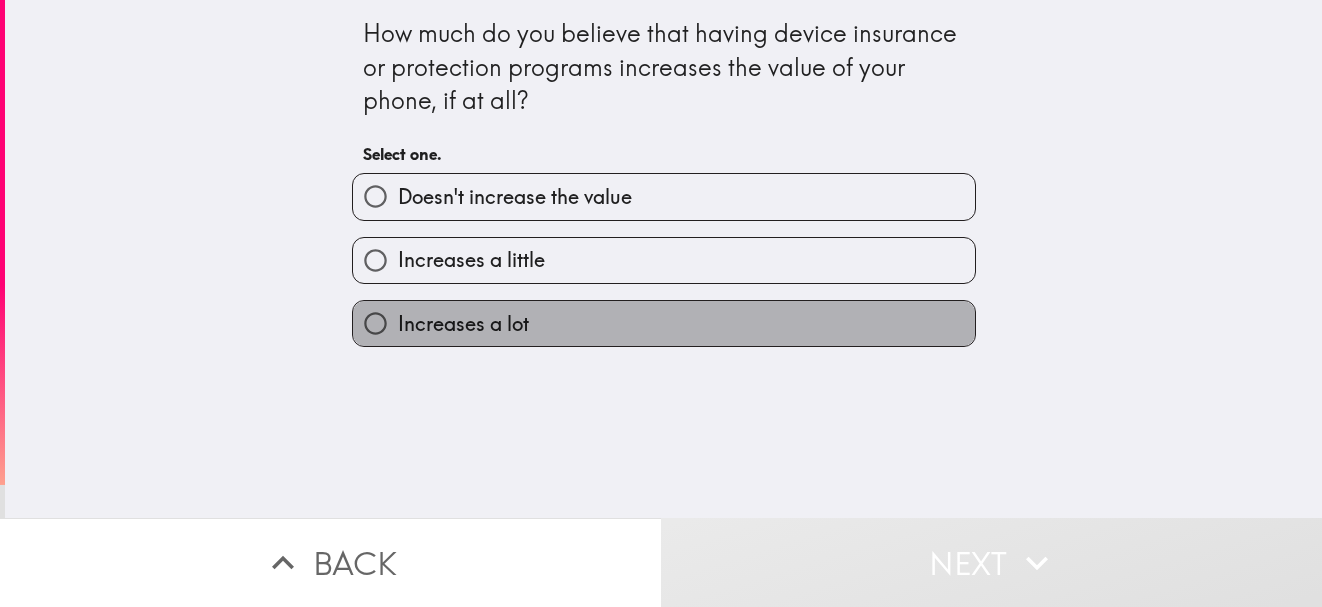 click on "Increases a lot" at bounding box center [664, 323] 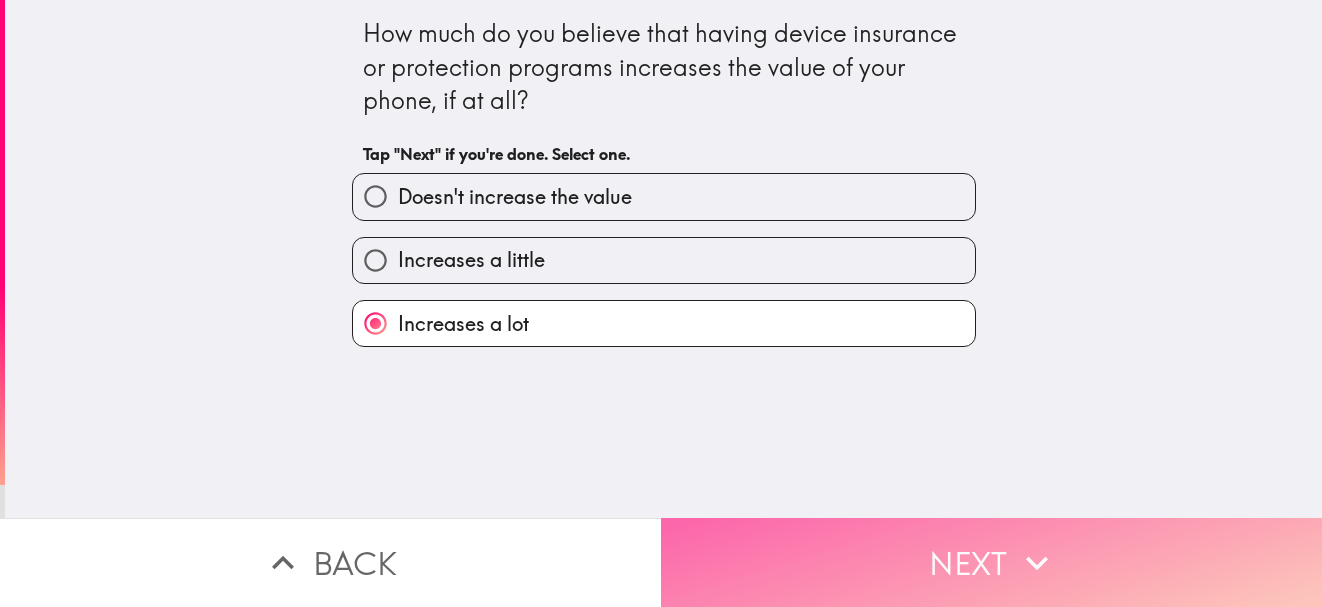 click on "Next" at bounding box center (991, 562) 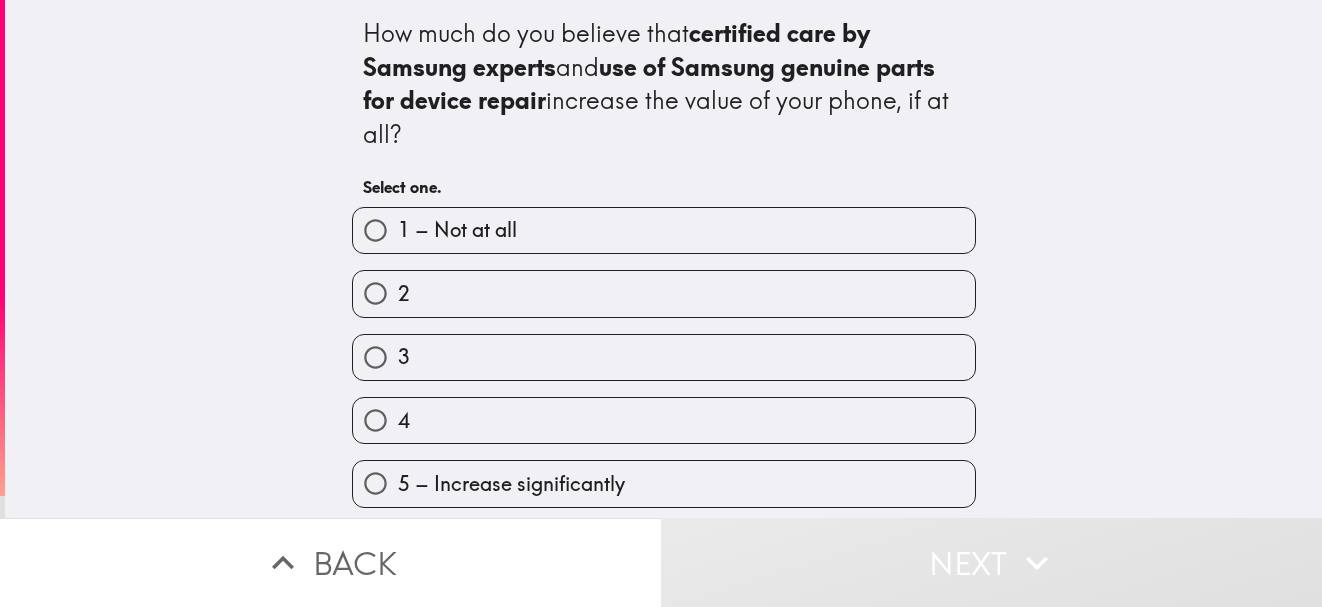click on "5 – Increase significantly" at bounding box center [664, 483] 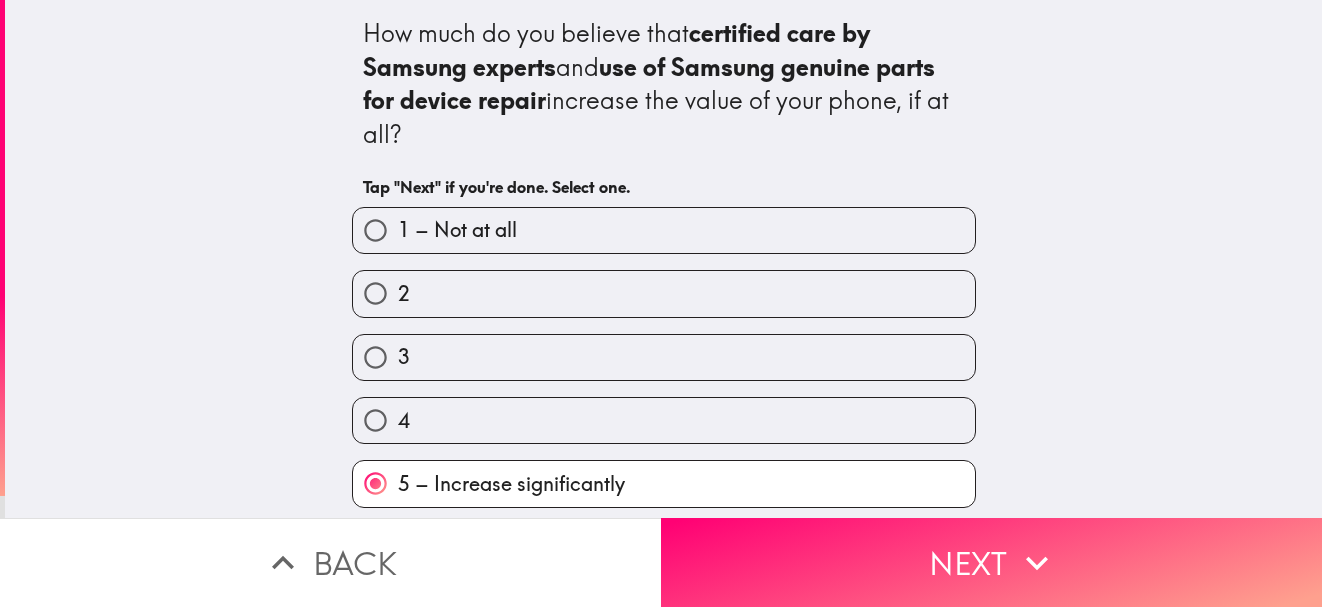 scroll, scrollTop: 4, scrollLeft: 0, axis: vertical 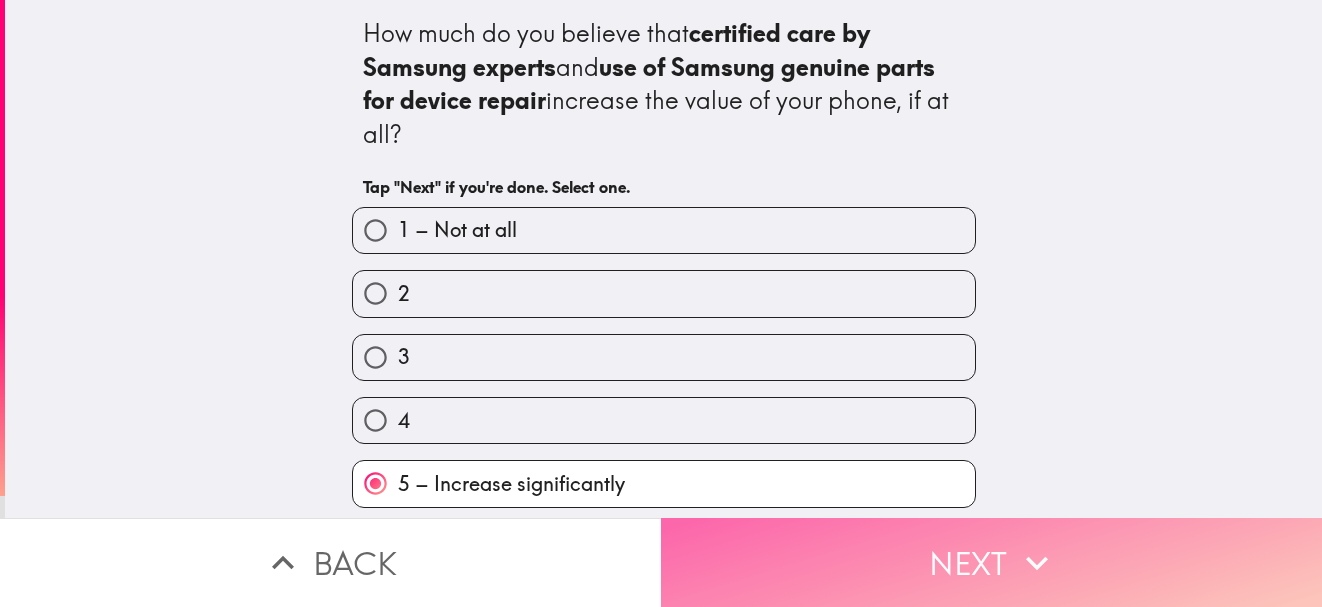 click on "Next" at bounding box center (991, 562) 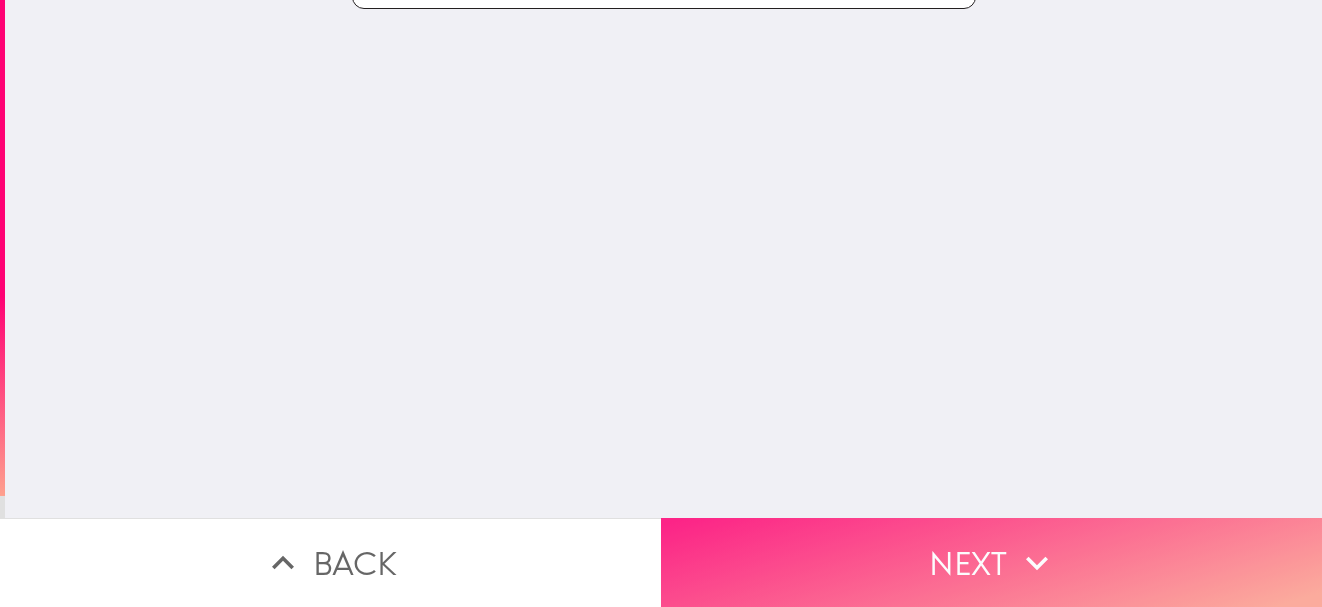 scroll, scrollTop: 0, scrollLeft: 0, axis: both 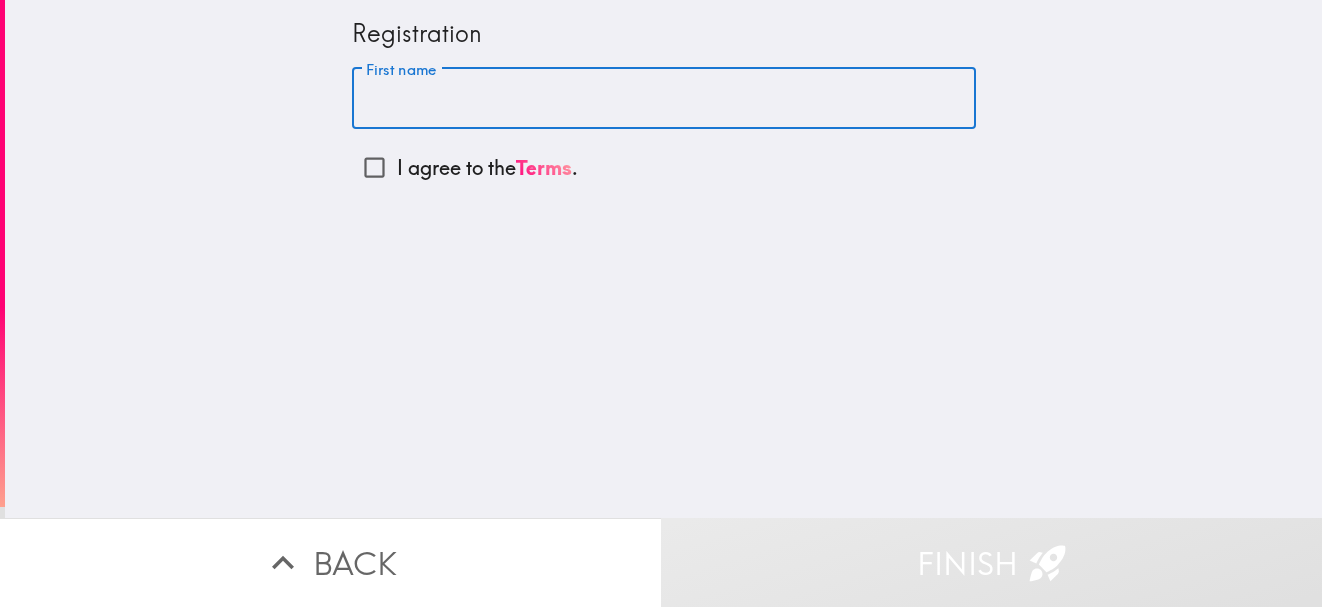 click on "First name" at bounding box center [664, 99] 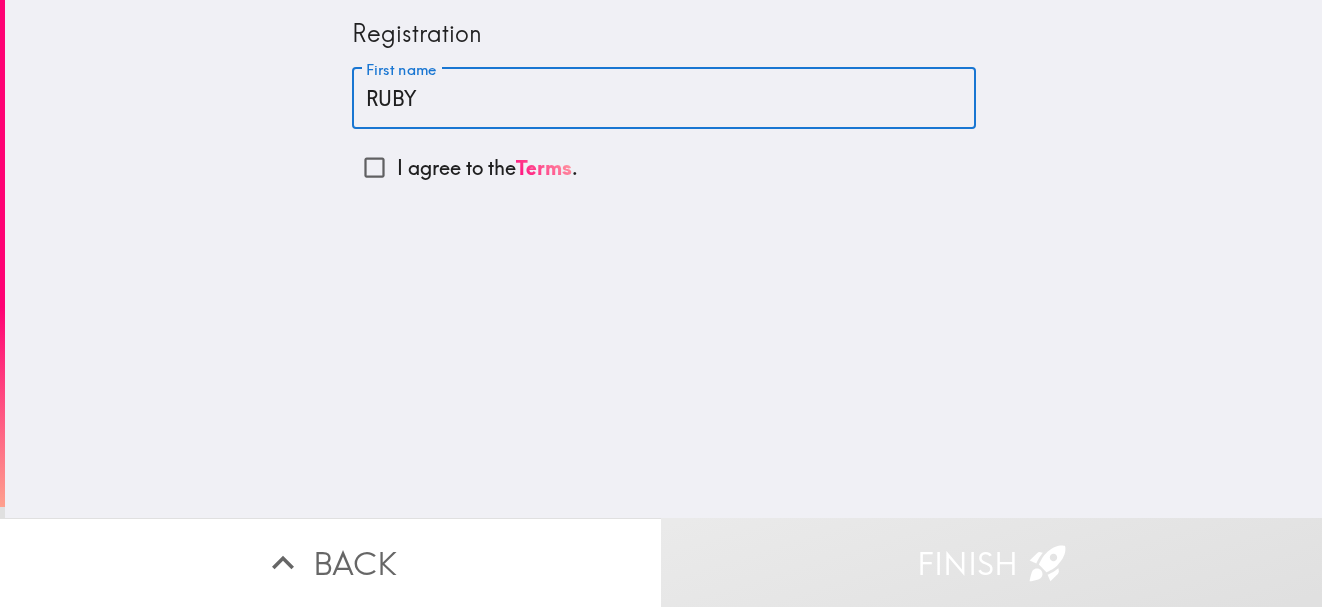 type on "RUBY" 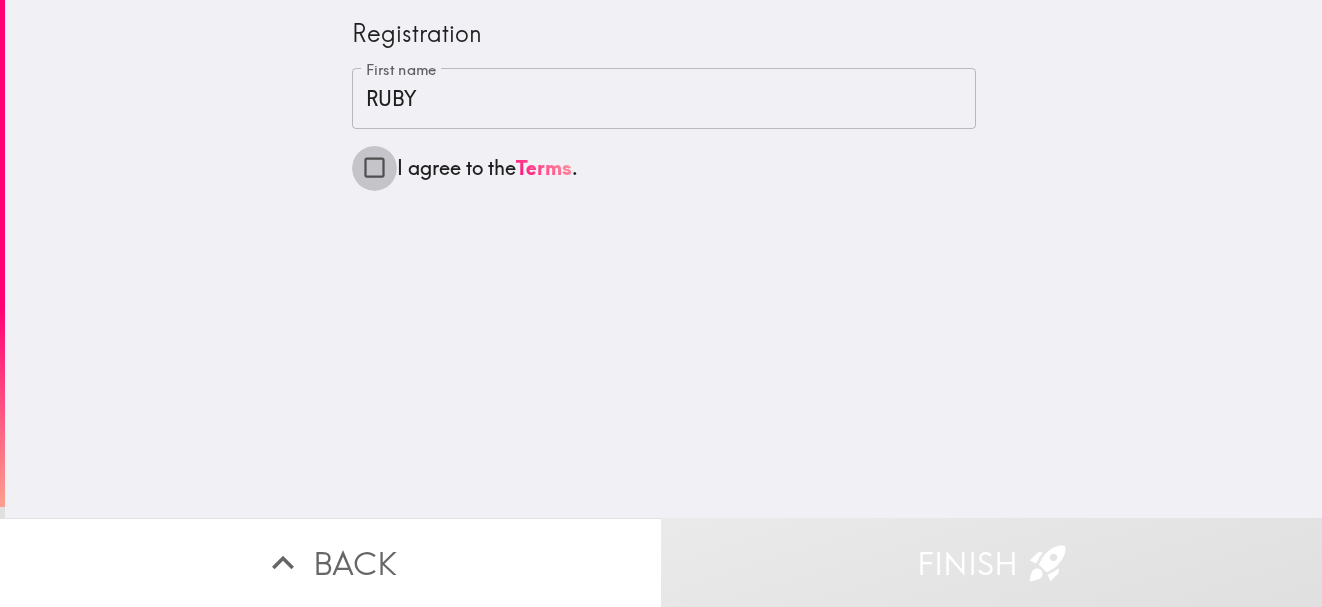 click on "I agree to the  Terms ." at bounding box center [374, 167] 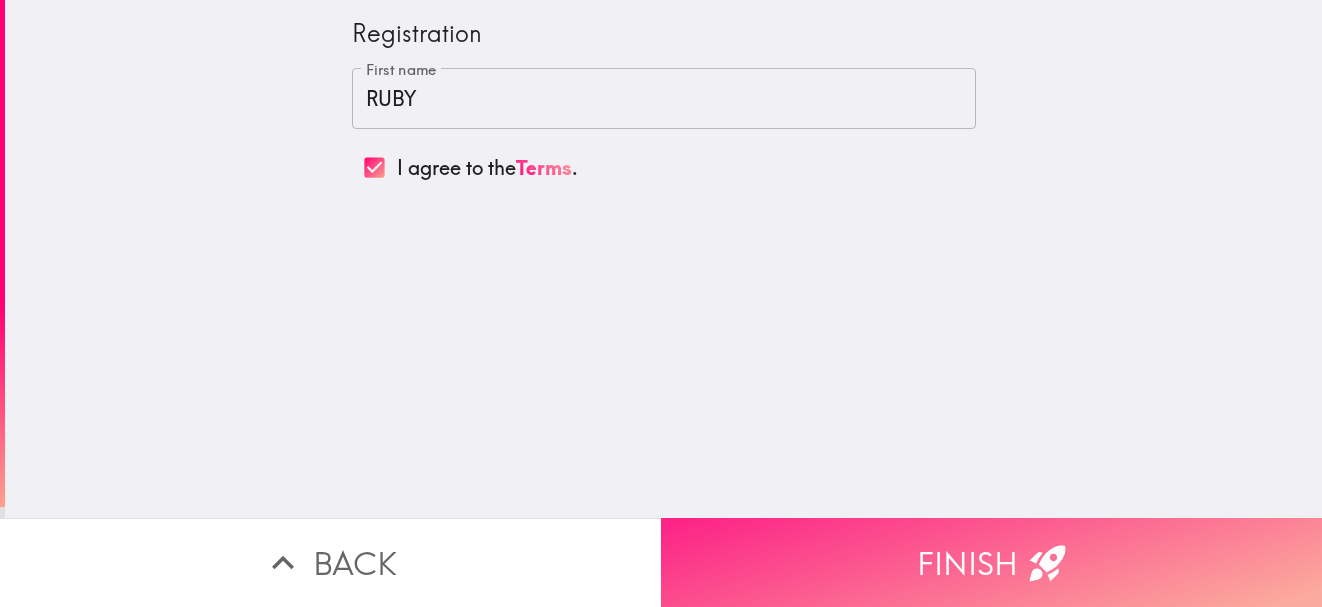 click on "Finish" at bounding box center (991, 562) 